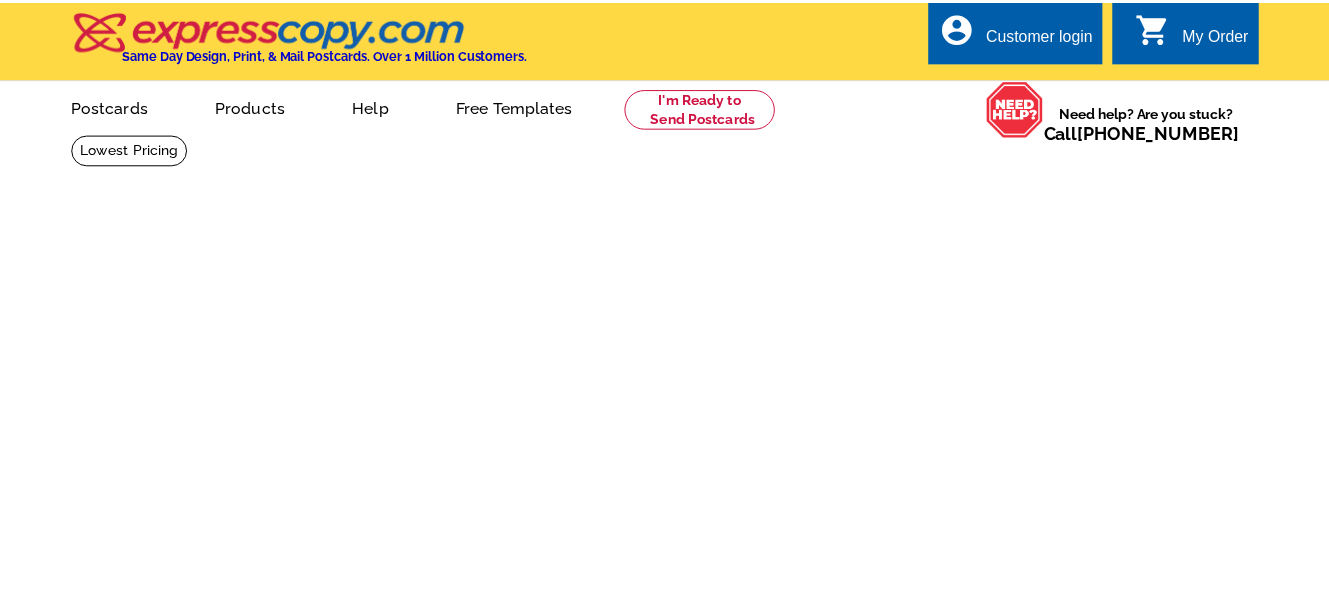 scroll, scrollTop: 0, scrollLeft: 0, axis: both 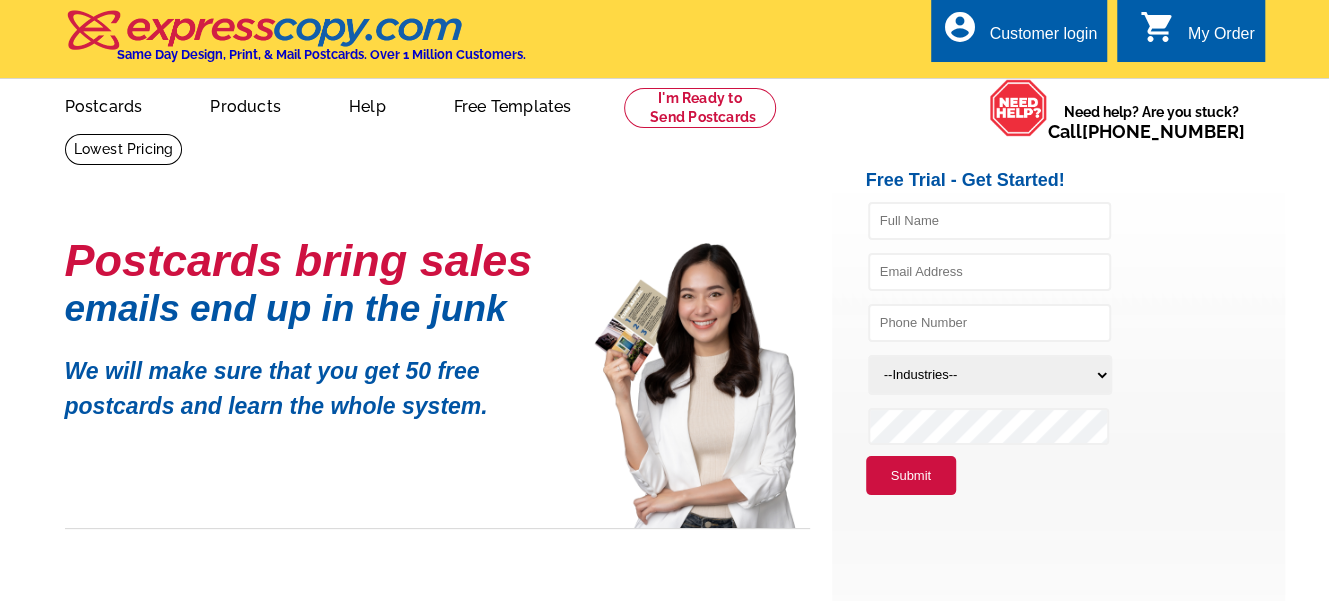 click on "Postcards" at bounding box center (104, 104) 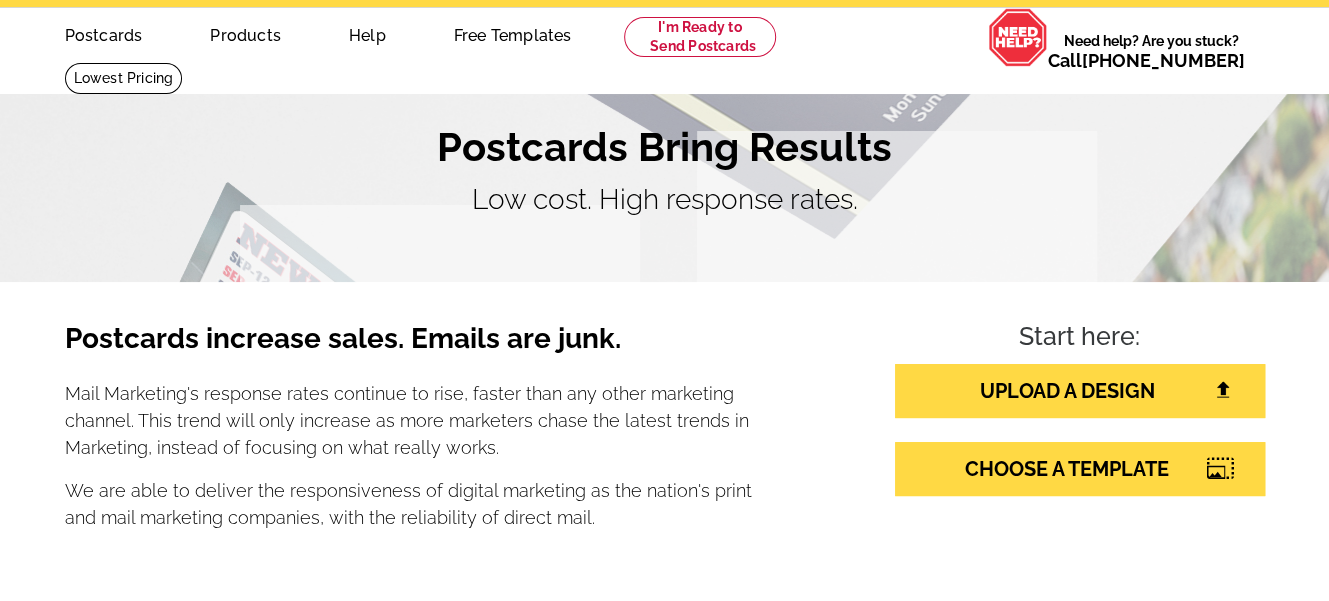 scroll, scrollTop: 200, scrollLeft: 0, axis: vertical 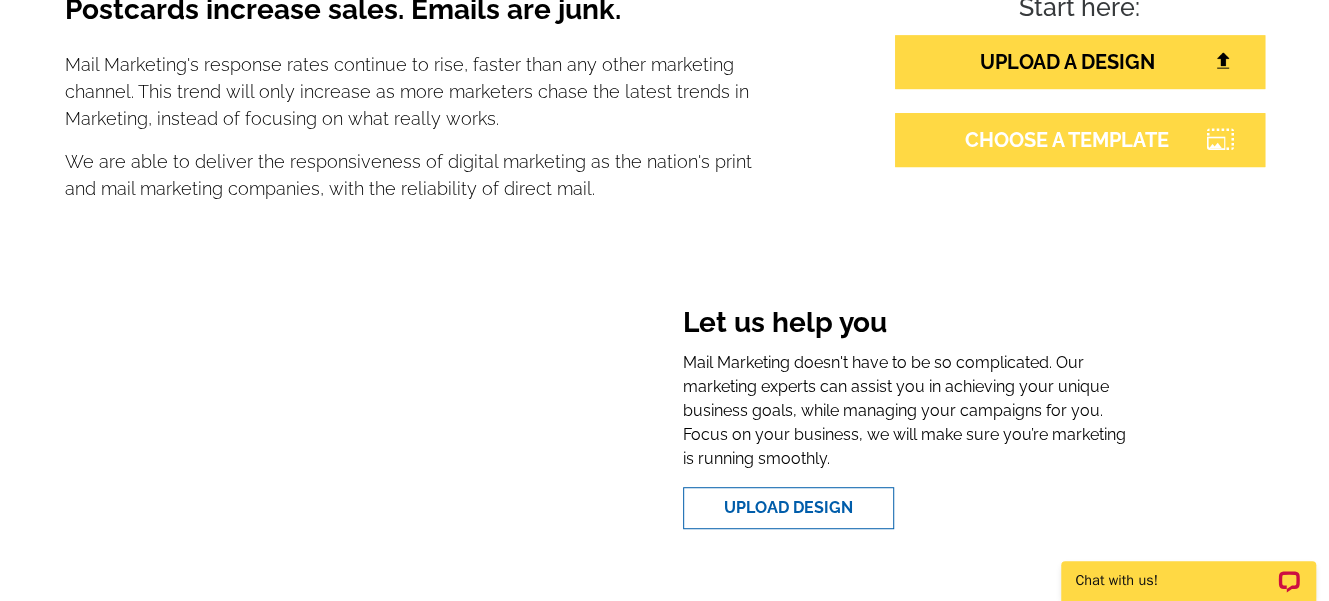 click on "CHOOSE
A TEMPLATE" at bounding box center [1080, 140] 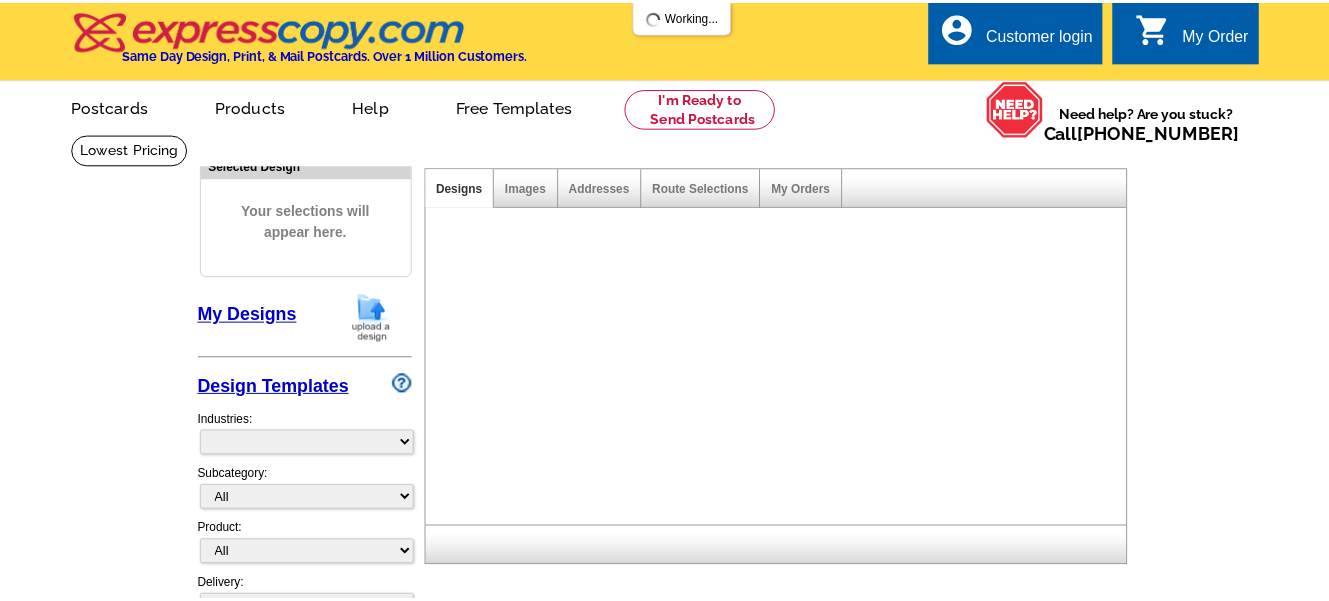 scroll, scrollTop: 0, scrollLeft: 0, axis: both 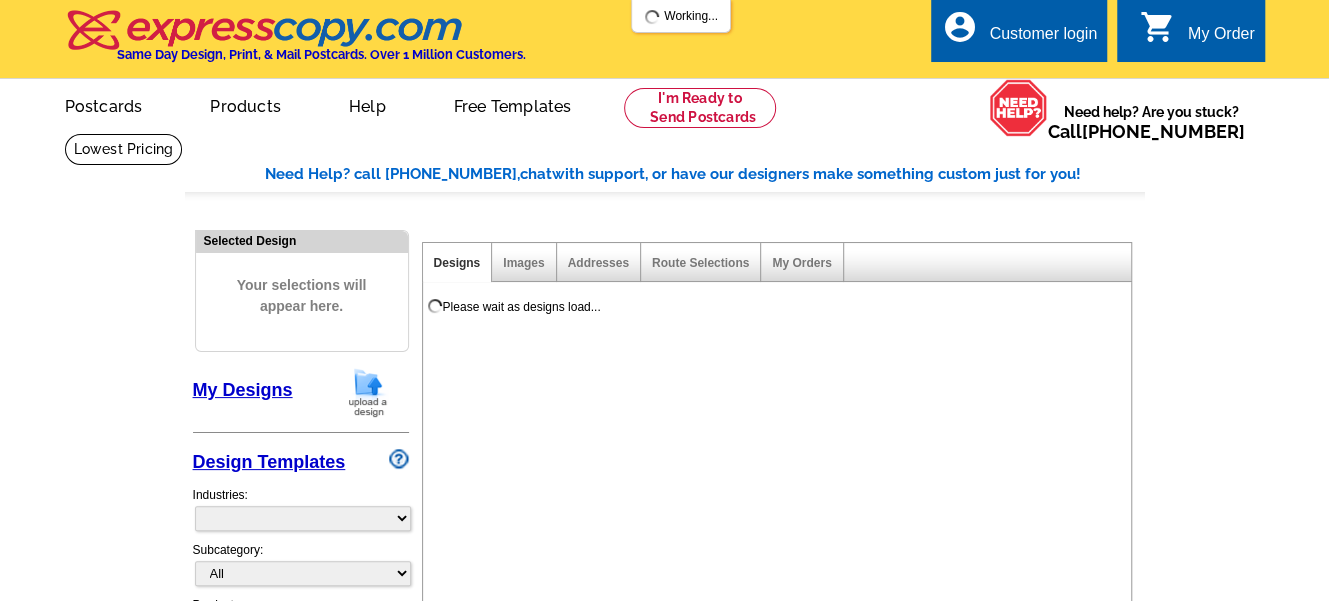 select on "785" 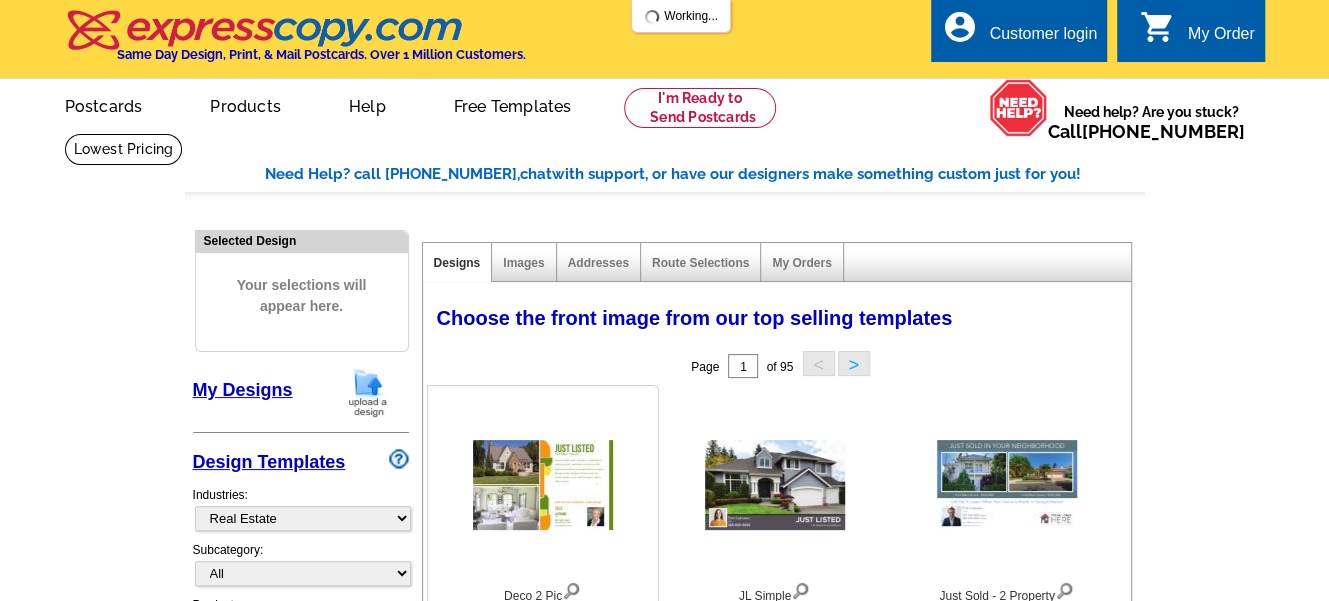 scroll, scrollTop: 67, scrollLeft: 0, axis: vertical 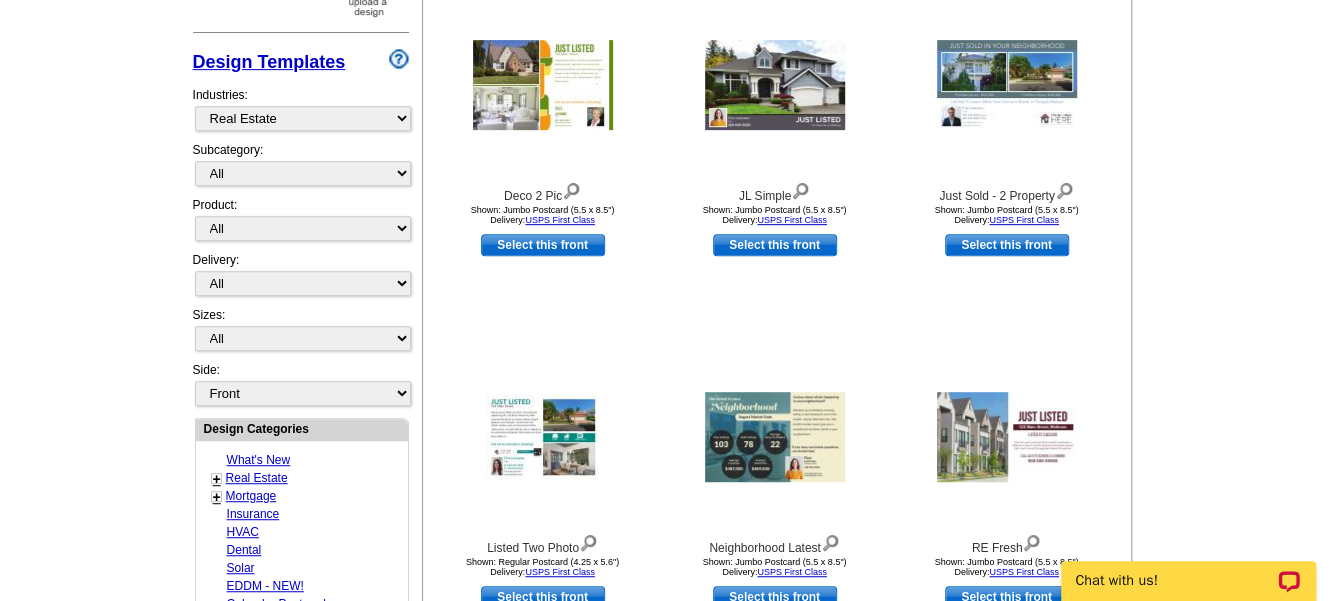 click on "Real Estate" at bounding box center (257, 478) 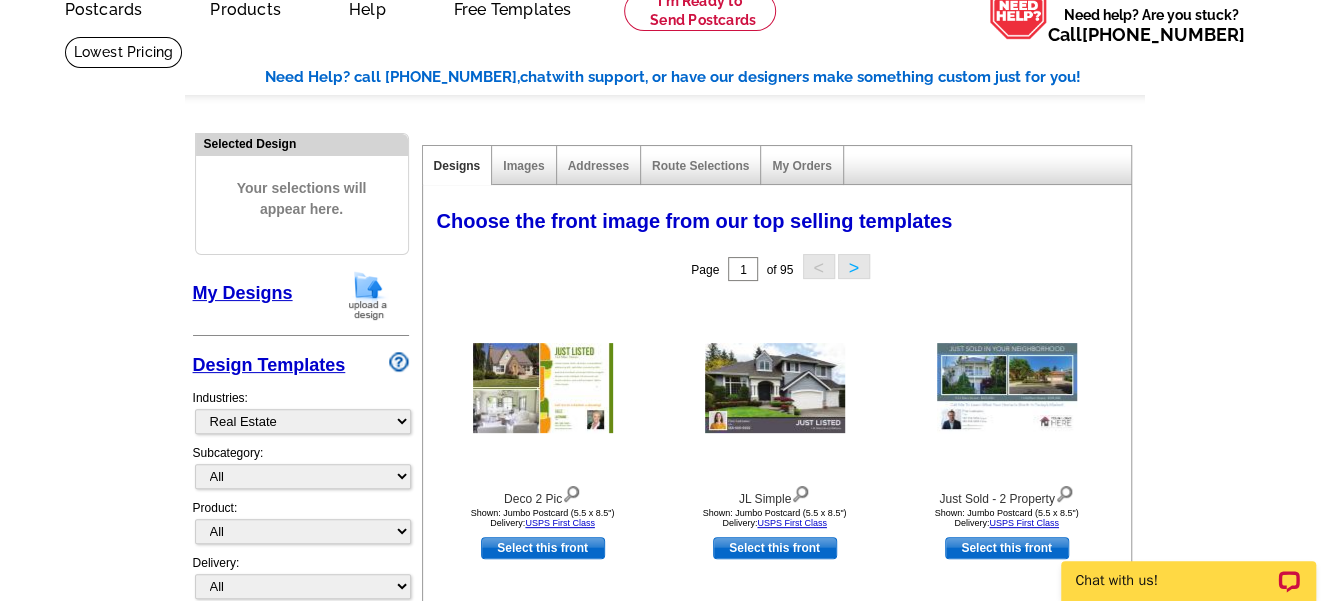 scroll, scrollTop: 95, scrollLeft: 0, axis: vertical 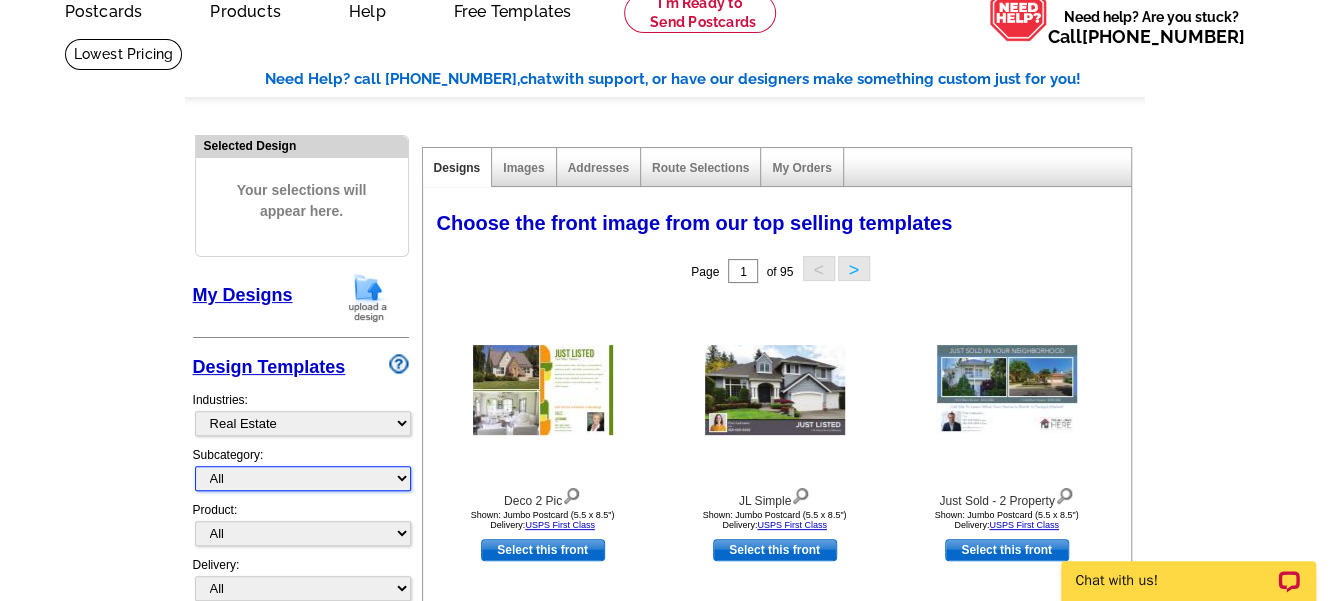 click on "All RE/MAX® Referrals Keller Williams® Berkshire Hathaway Home Services Century 21 Commercial Real Estate QR Code Cards 1st Time Home Buyer Distressed Homeowners Social Networking Farming Just Listed Just Sold Open House Market Report" at bounding box center [303, 478] 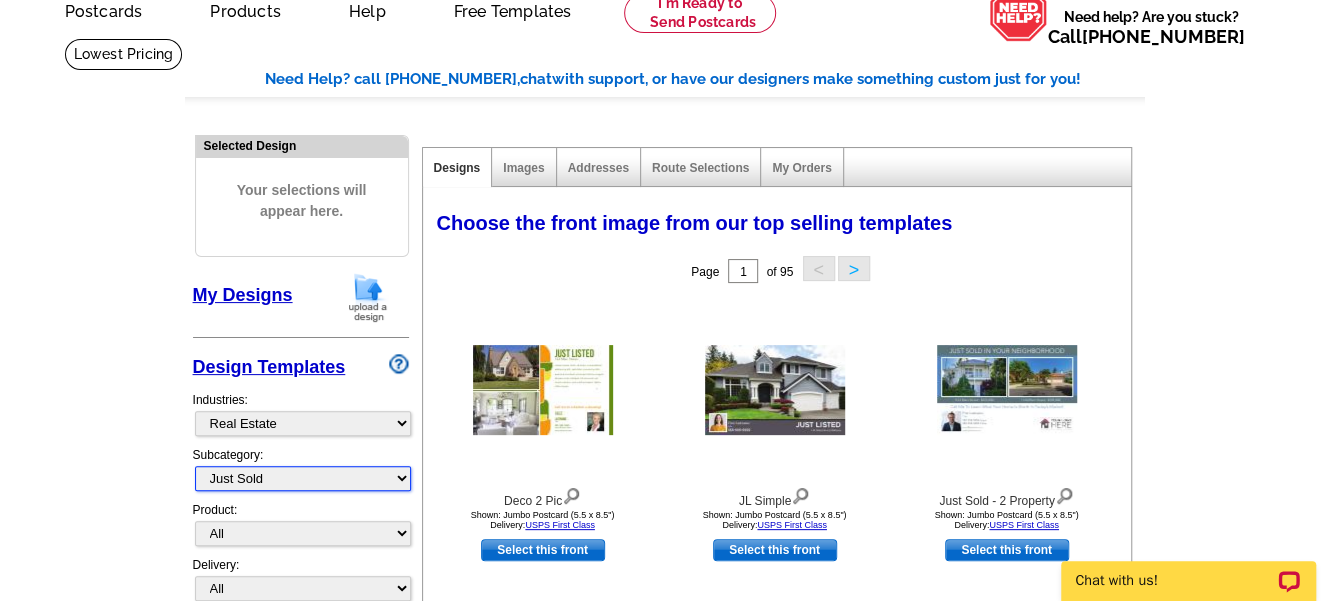 click on "All RE/MAX® Referrals Keller Williams® Berkshire Hathaway Home Services Century 21 Commercial Real Estate QR Code Cards 1st Time Home Buyer Distressed Homeowners Social Networking Farming Just Listed Just Sold Open House Market Report" at bounding box center [303, 478] 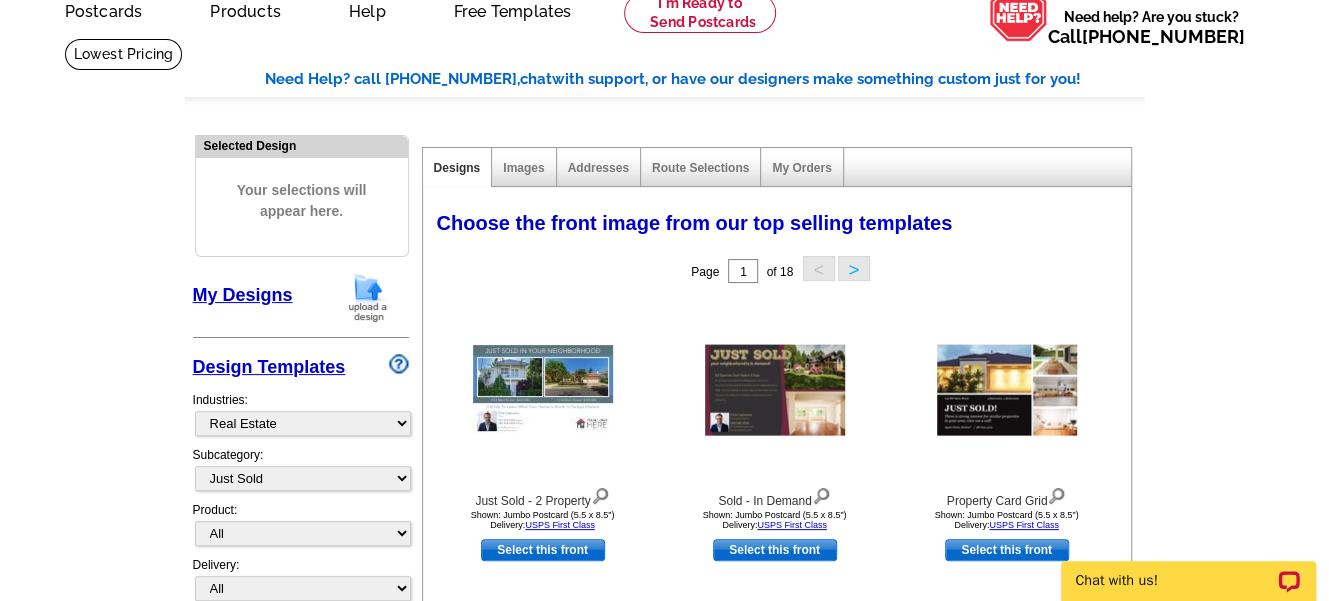 scroll, scrollTop: 195, scrollLeft: 0, axis: vertical 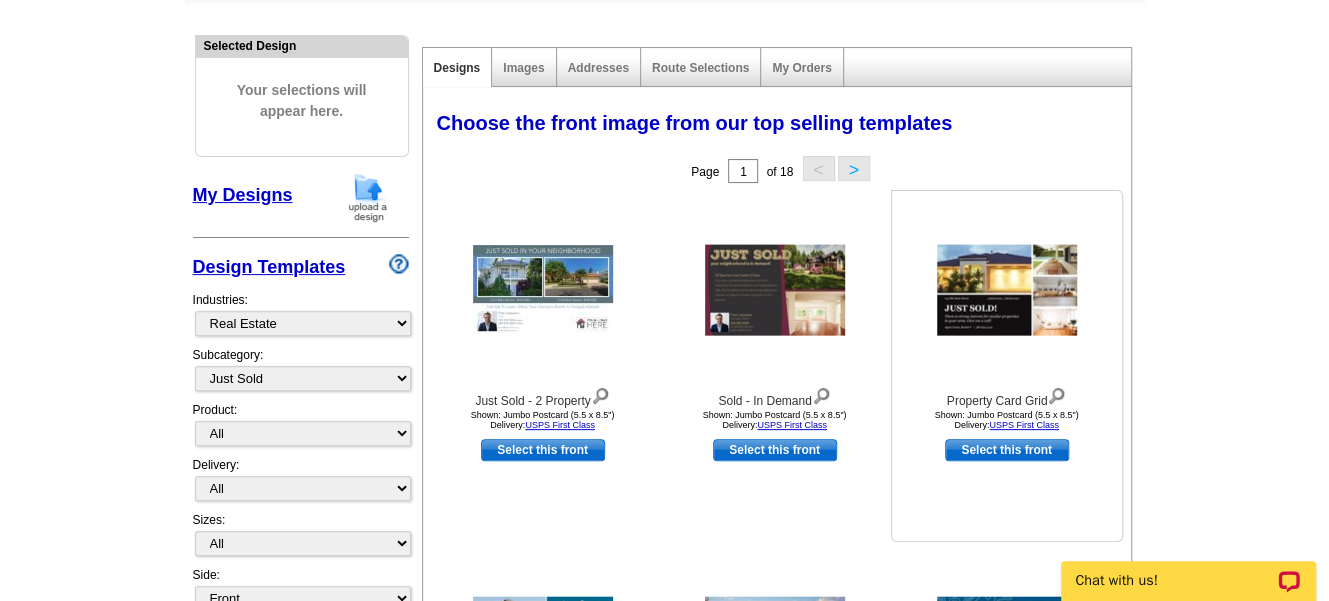 click on "Select this front" at bounding box center (1007, 450) 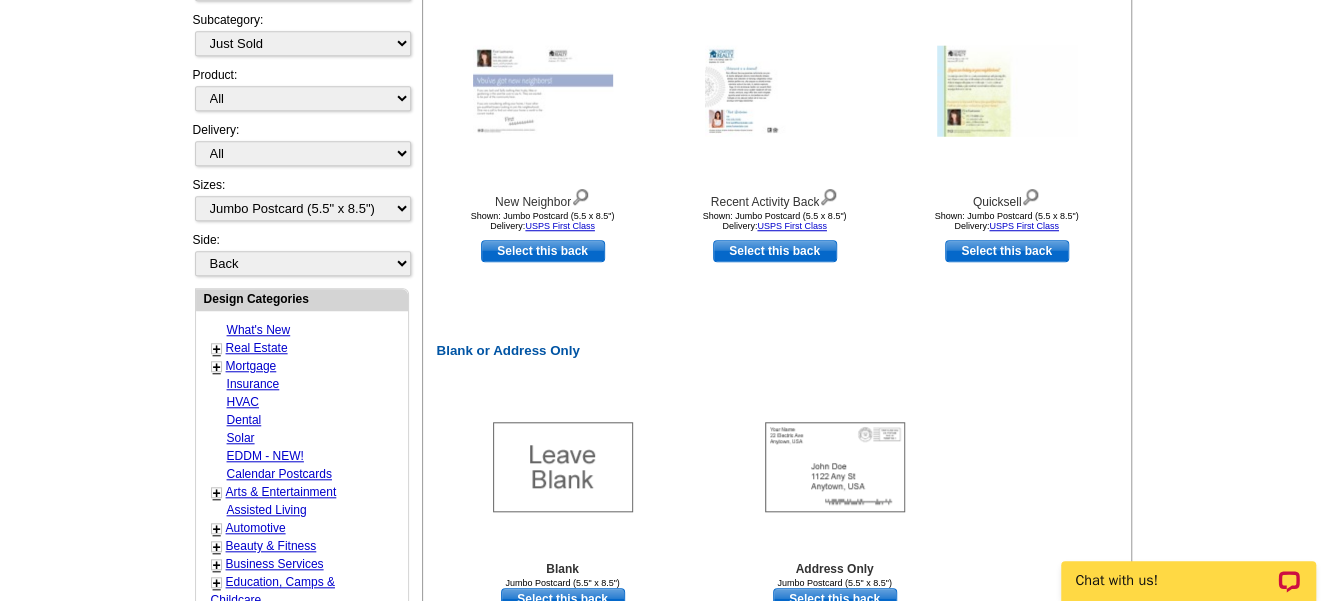 scroll, scrollTop: 700, scrollLeft: 0, axis: vertical 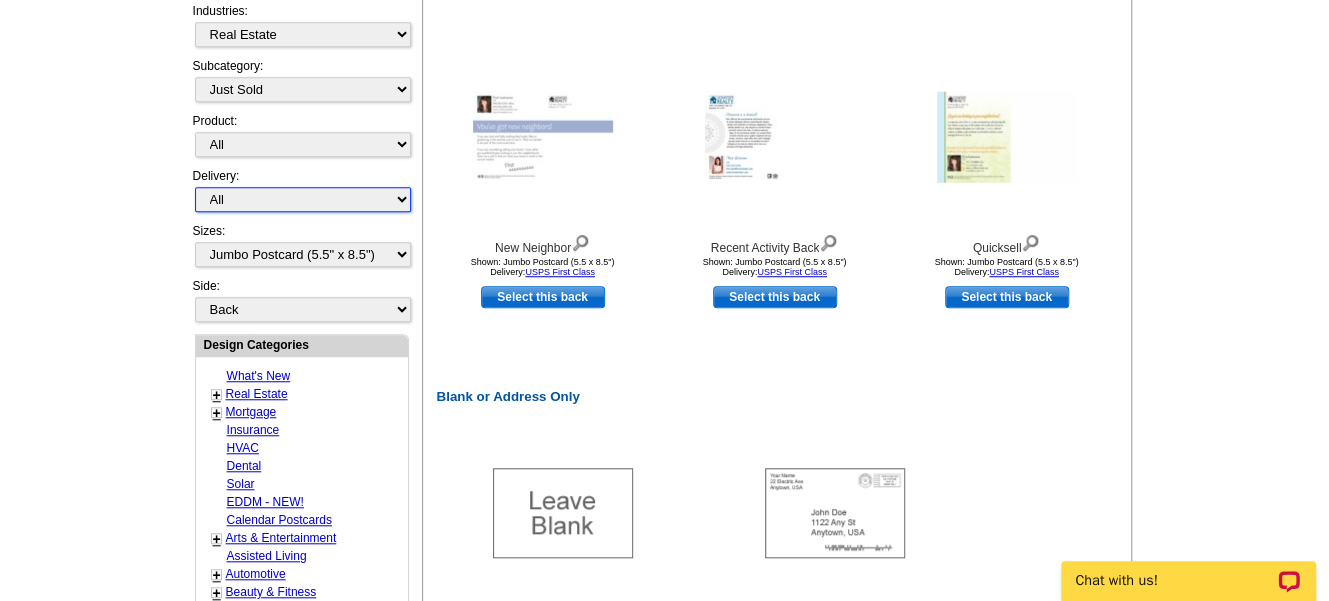 click on "All
First Class Mail
Shipped to Me
EDDM Save 66% on Postage" at bounding box center [303, 199] 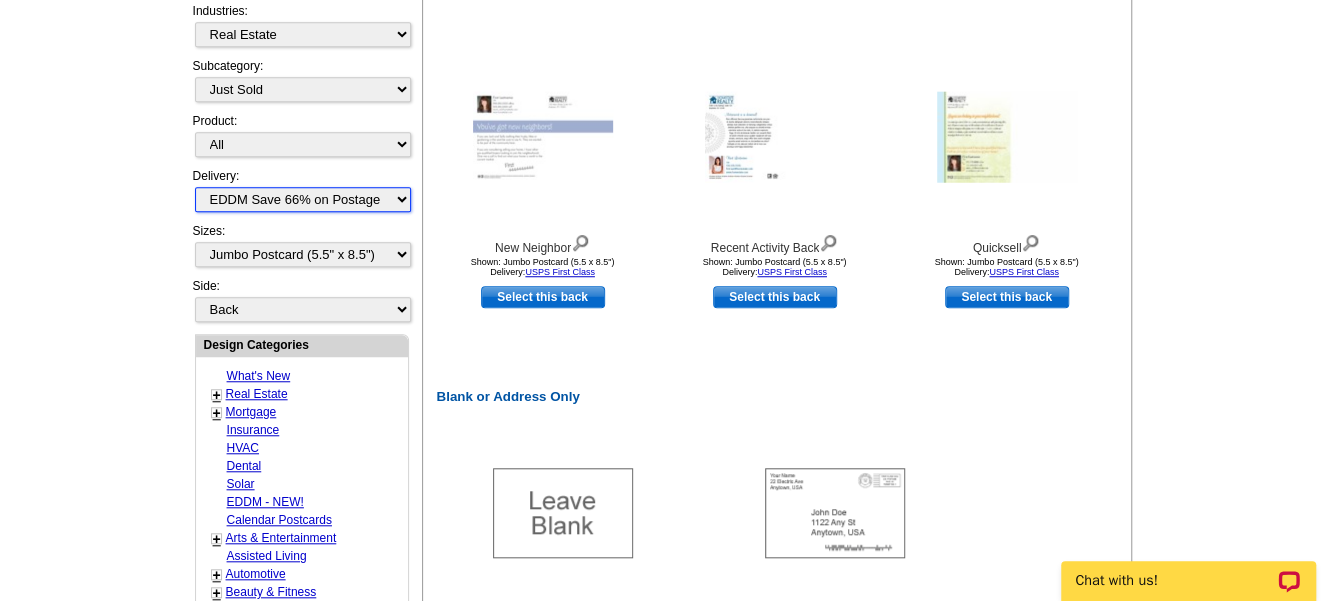 click on "All
First Class Mail
Shipped to Me
EDDM Save 66% on Postage" at bounding box center [303, 199] 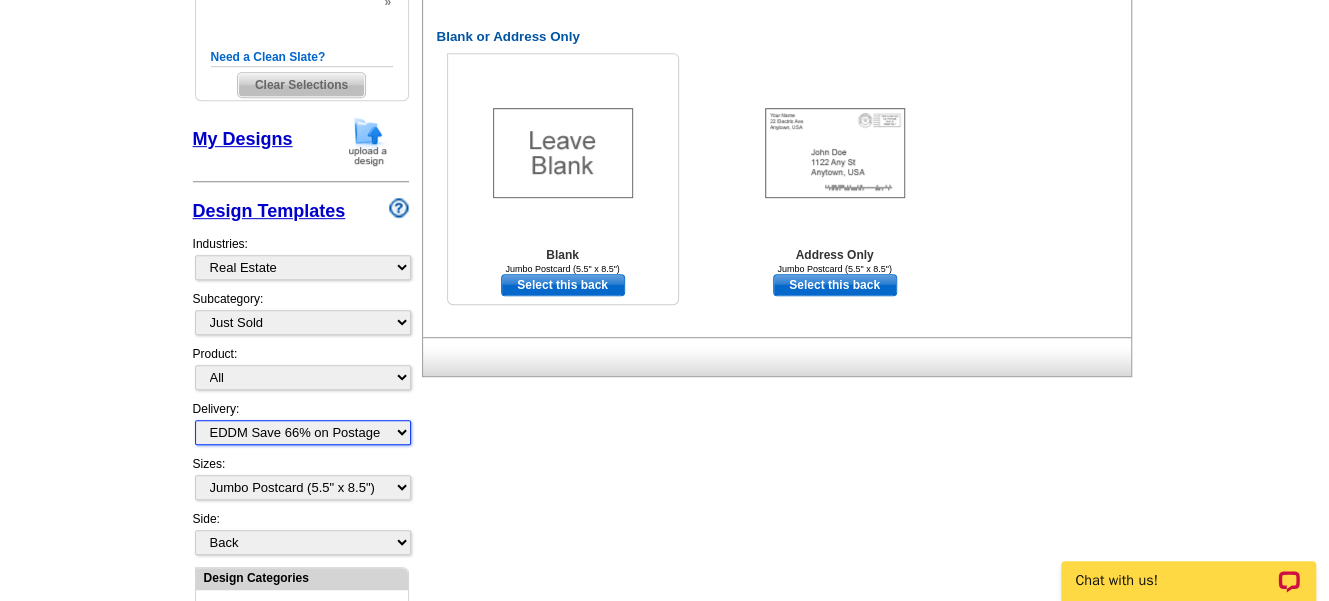 scroll, scrollTop: 500, scrollLeft: 0, axis: vertical 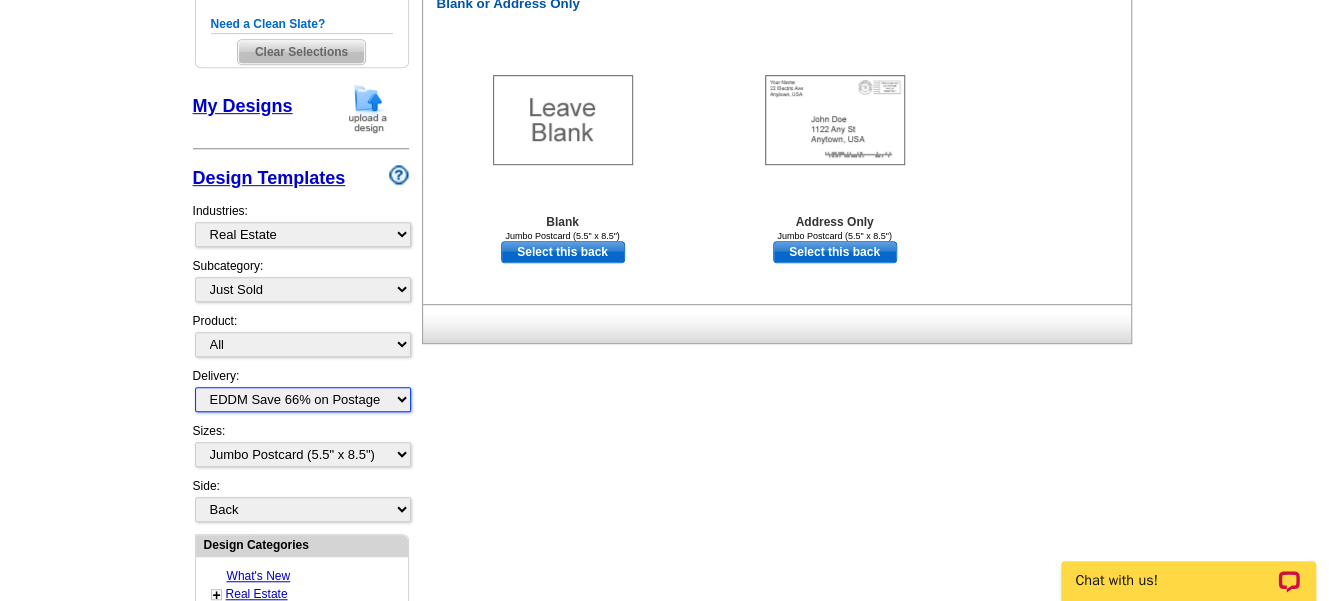 click on "All
First Class Mail
Shipped to Me
EDDM Save 66% on Postage" at bounding box center (303, 399) 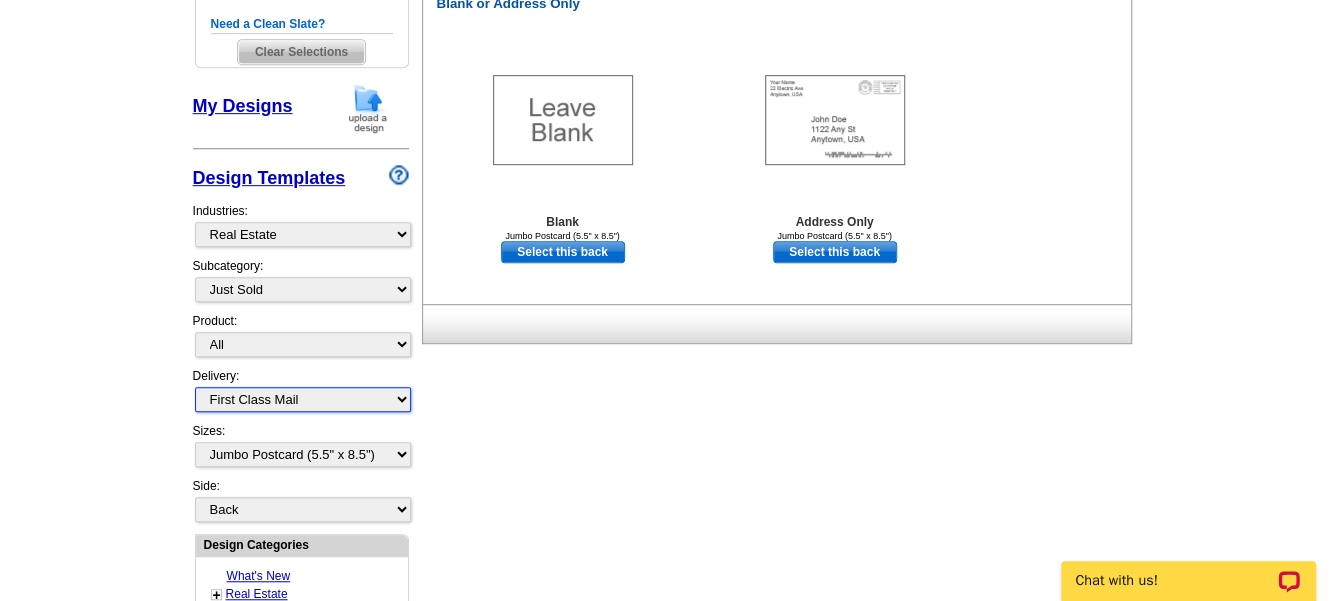 click on "All
First Class Mail
Shipped to Me
EDDM Save 66% on Postage" at bounding box center [303, 399] 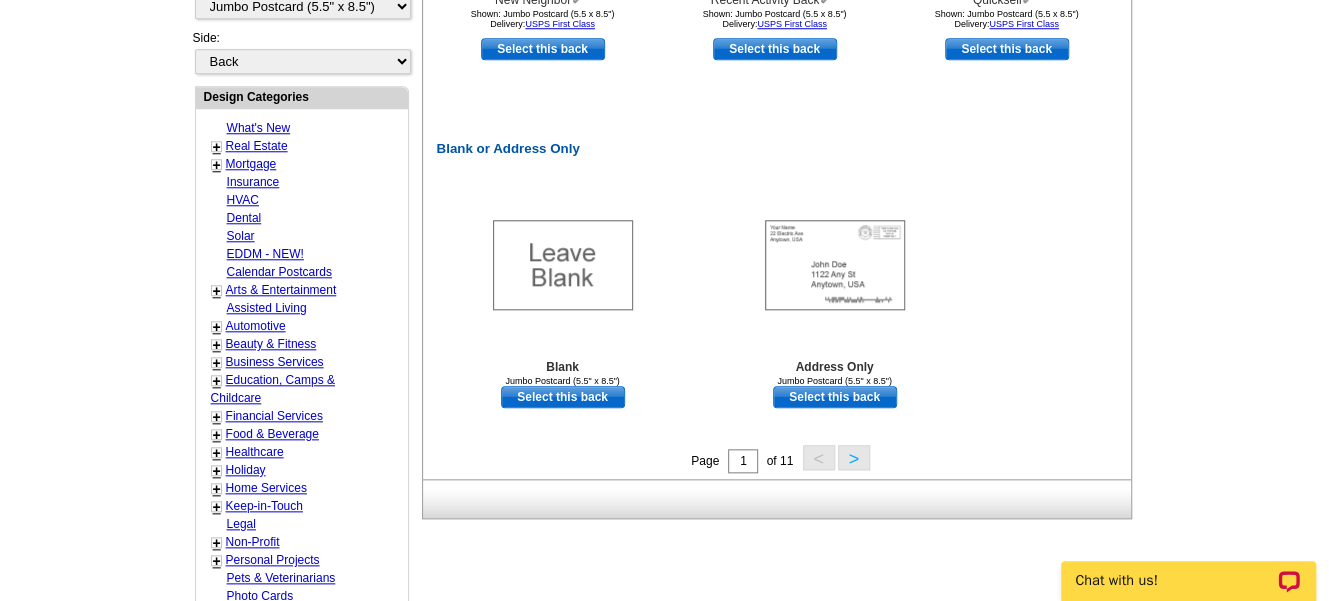 scroll, scrollTop: 1195, scrollLeft: 0, axis: vertical 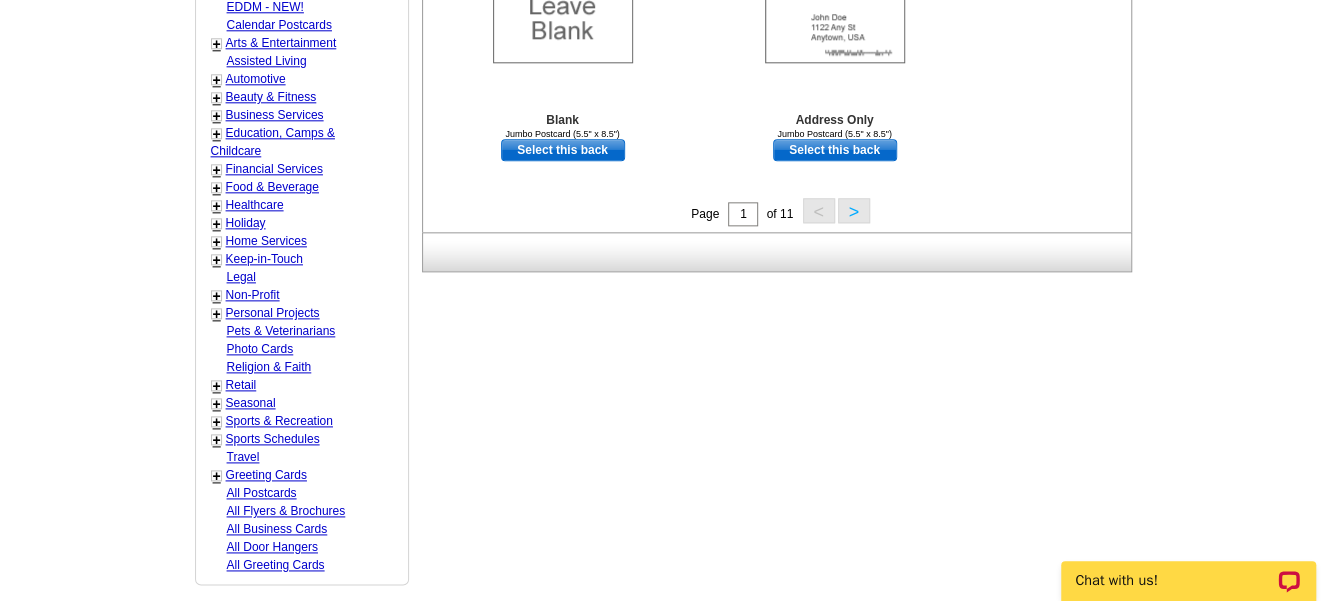 click on ">" at bounding box center (854, 210) 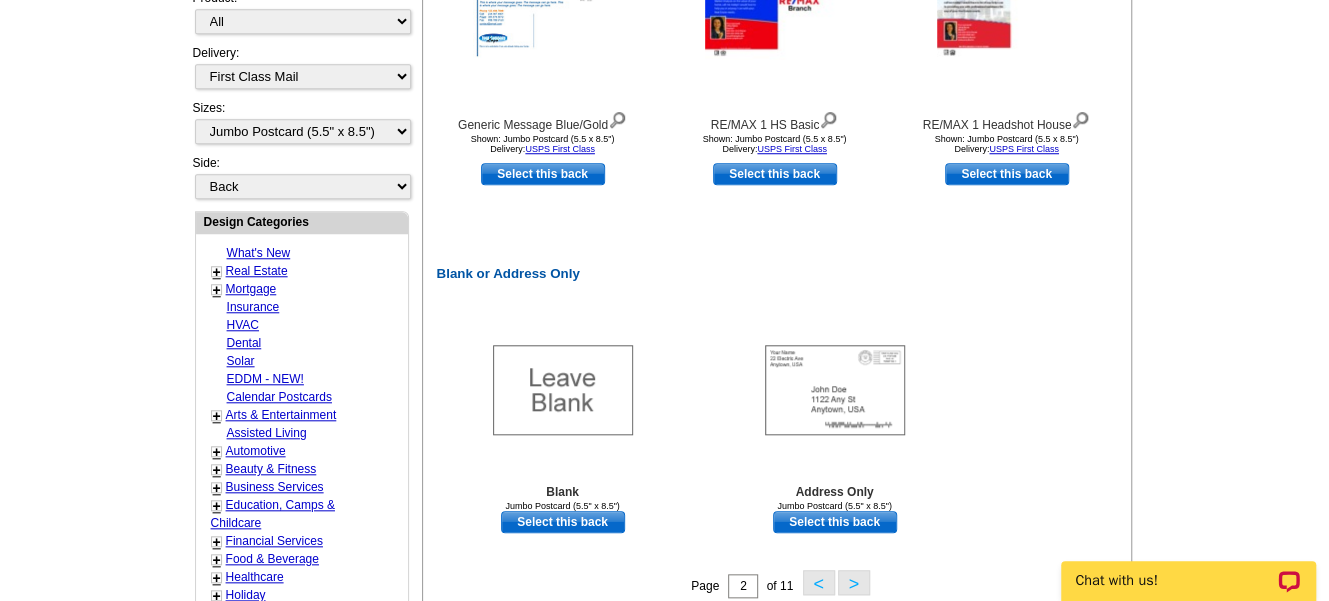 scroll, scrollTop: 695, scrollLeft: 0, axis: vertical 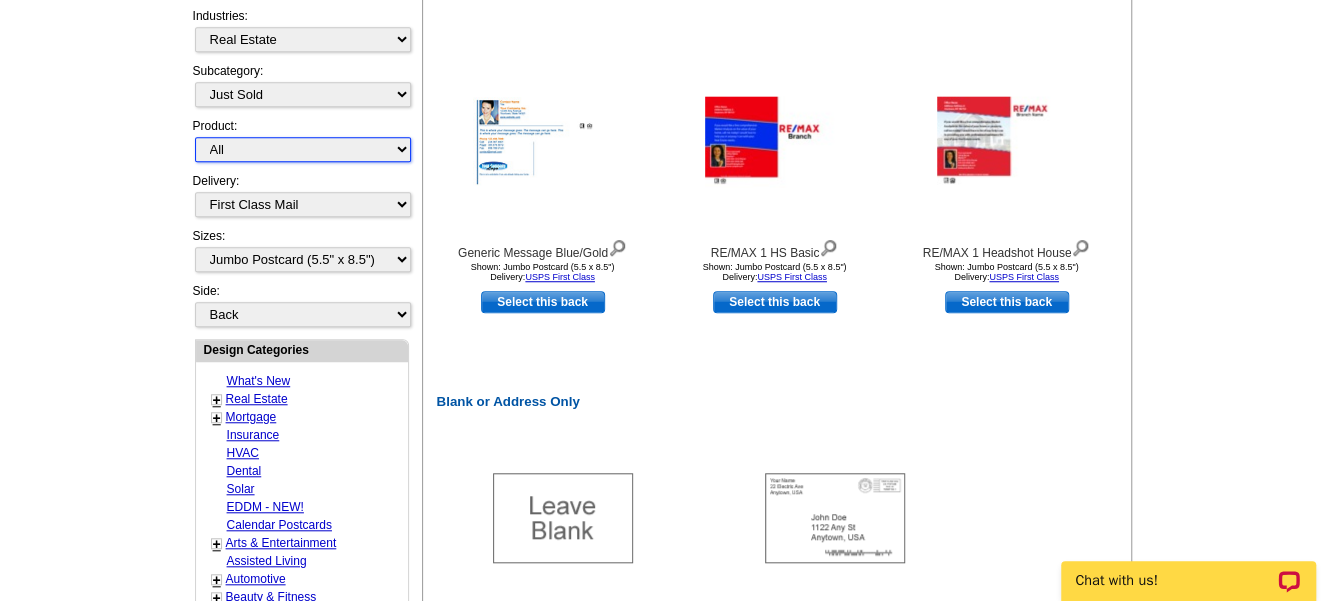 click on "All
Postcards
Letters and flyers
Business Cards
Door Hangers
Greeting Cards" at bounding box center (303, 149) 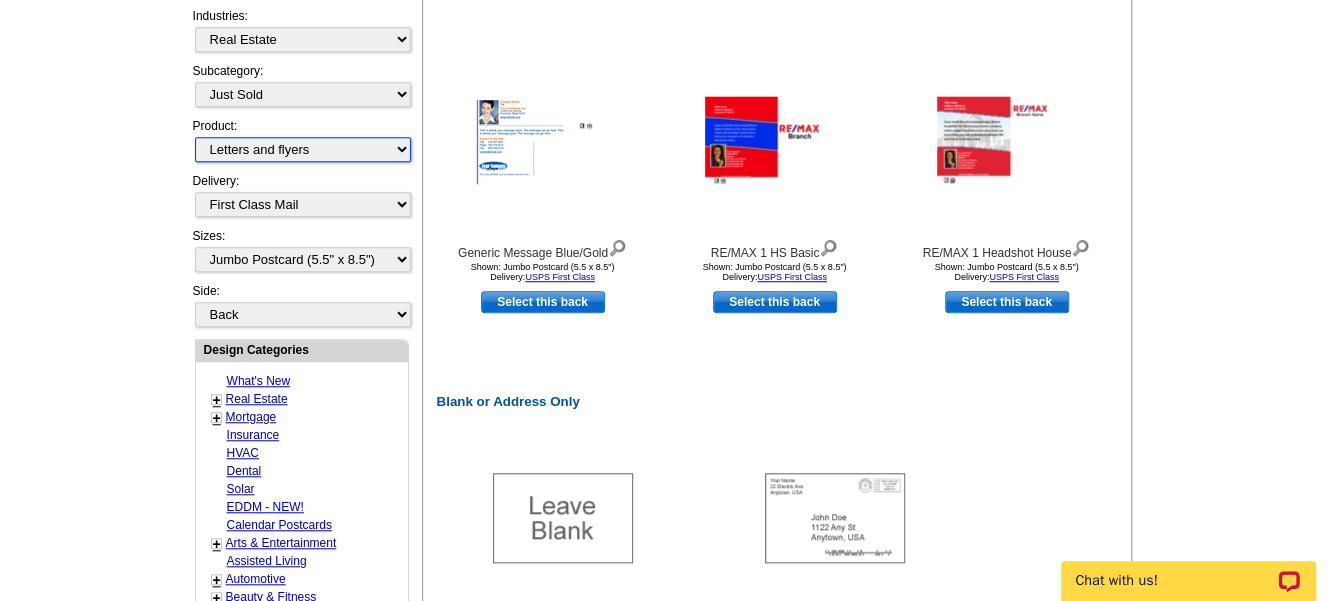 click on "All
Postcards
Letters and flyers
Business Cards
Door Hangers
Greeting Cards" at bounding box center (303, 149) 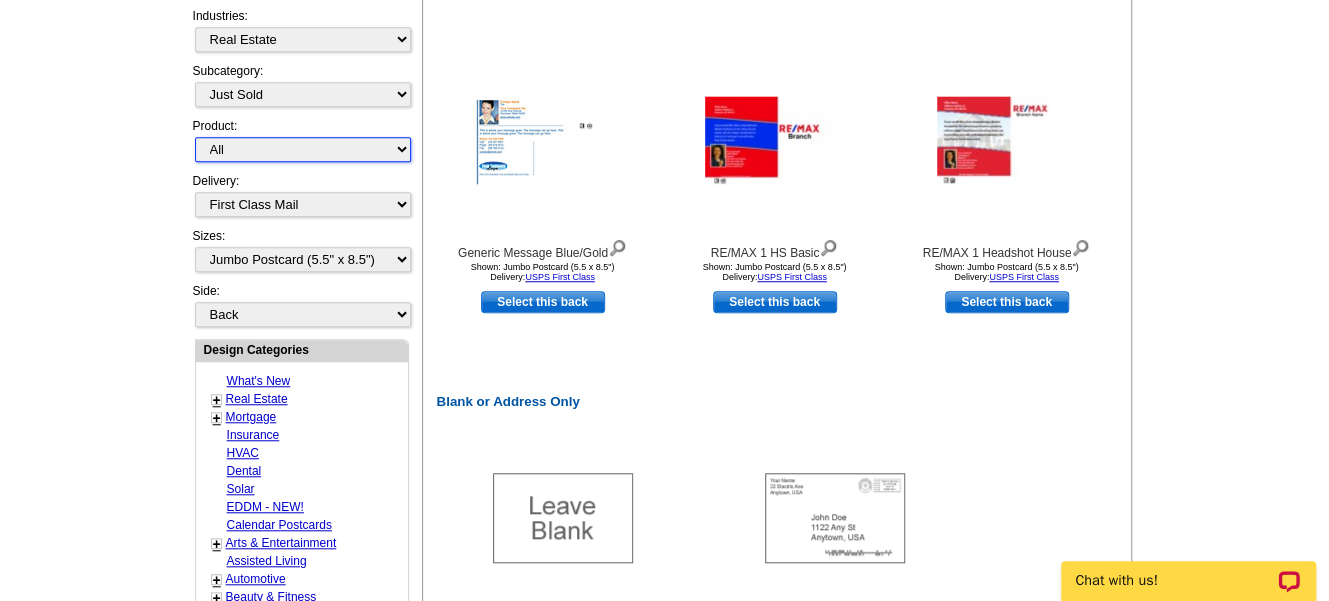 click on "All
Postcards
Letters and flyers
Business Cards
Door Hangers
Greeting Cards" at bounding box center (303, 149) 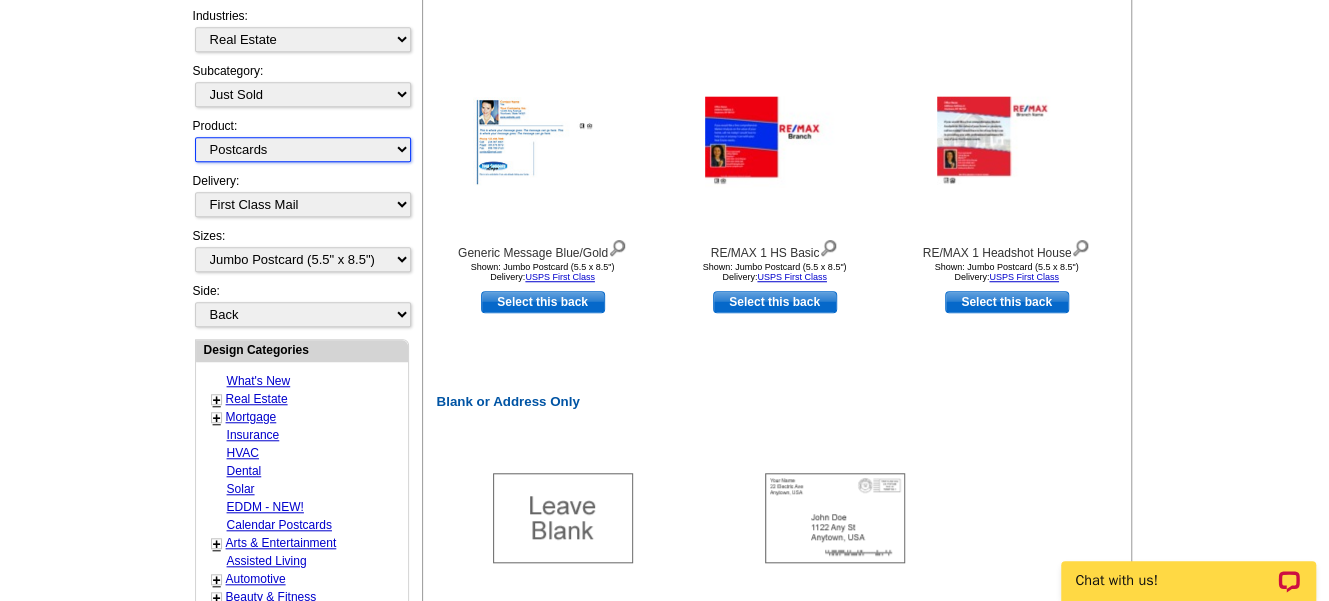 click on "All
Postcards
Letters and flyers
Business Cards
Door Hangers
Greeting Cards" at bounding box center (303, 149) 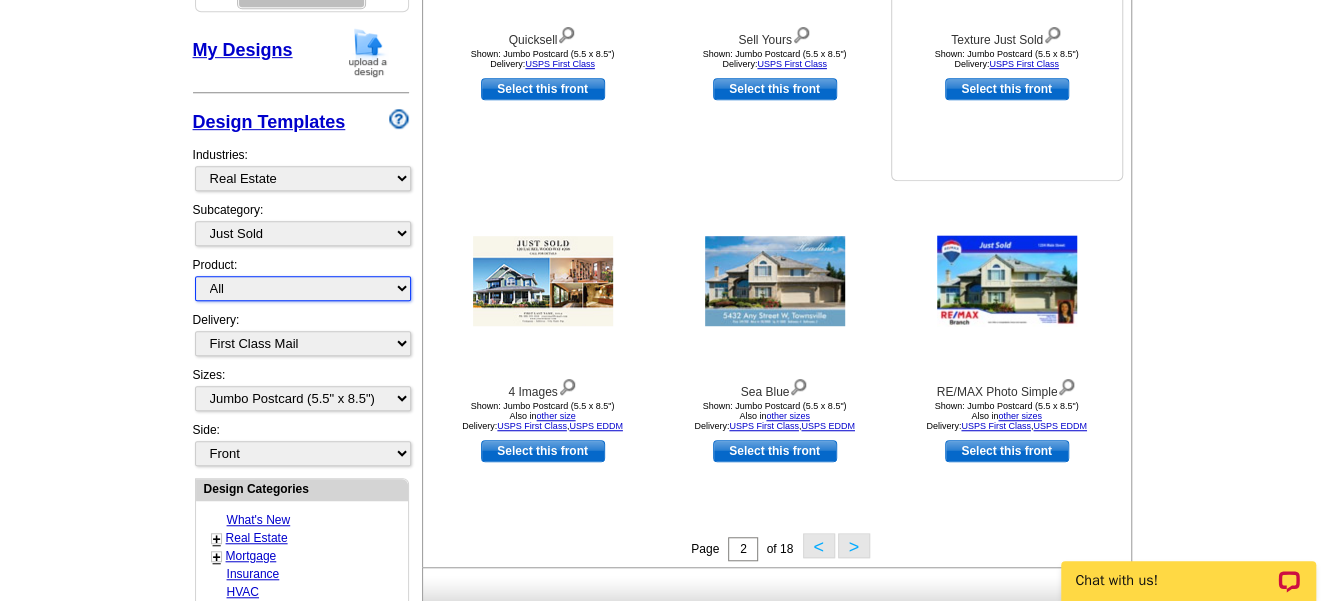 scroll, scrollTop: 695, scrollLeft: 0, axis: vertical 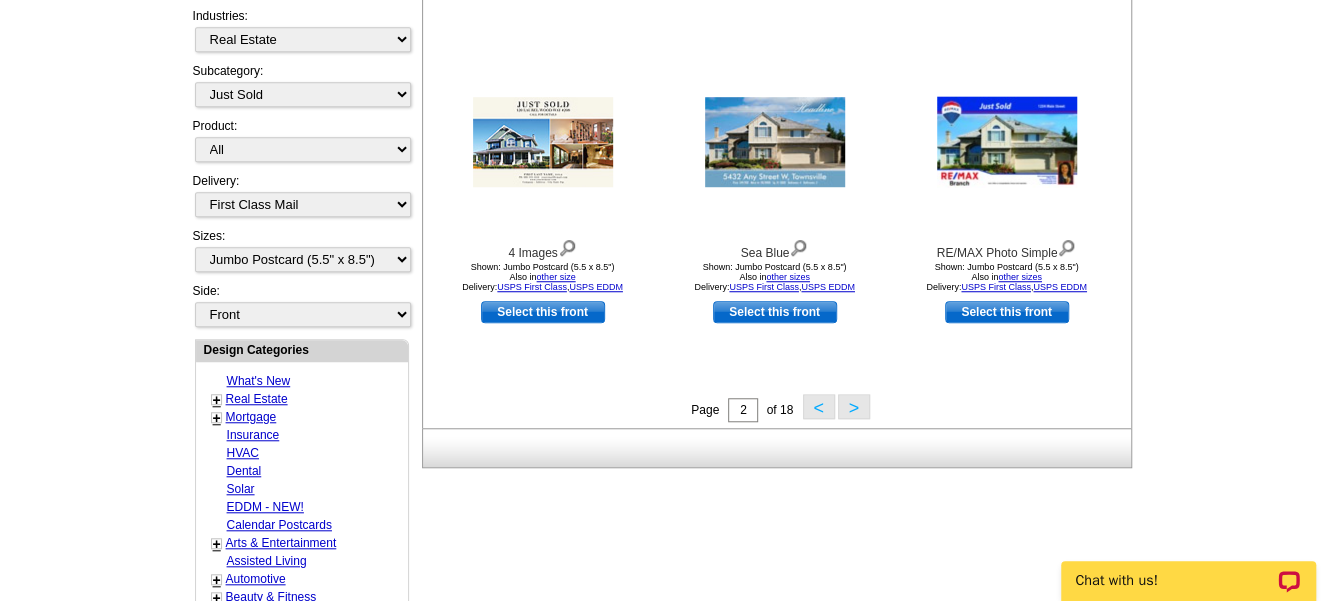 click on ">" at bounding box center (854, 406) 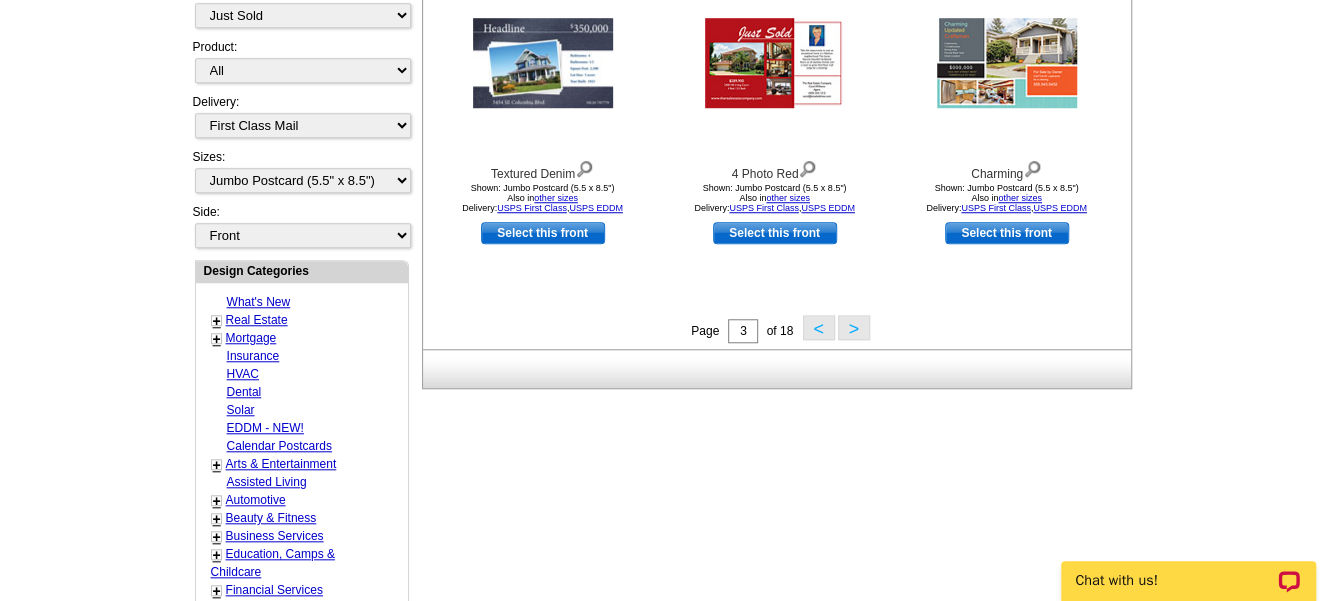 scroll, scrollTop: 795, scrollLeft: 0, axis: vertical 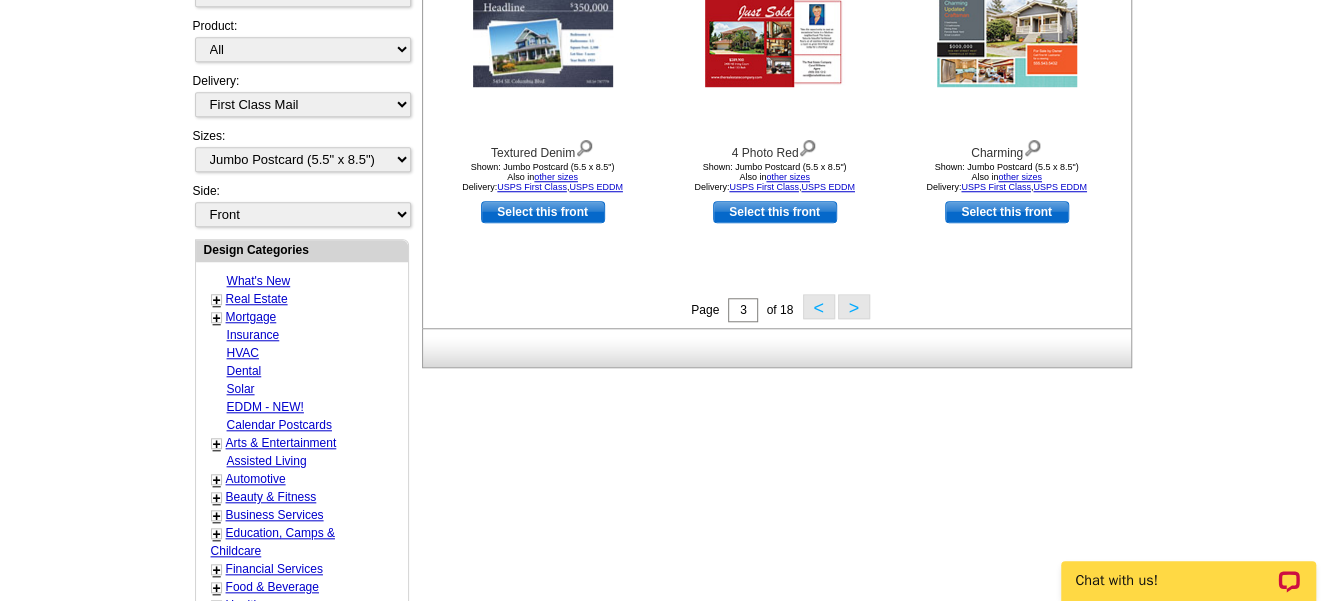 click on ">" at bounding box center [854, 306] 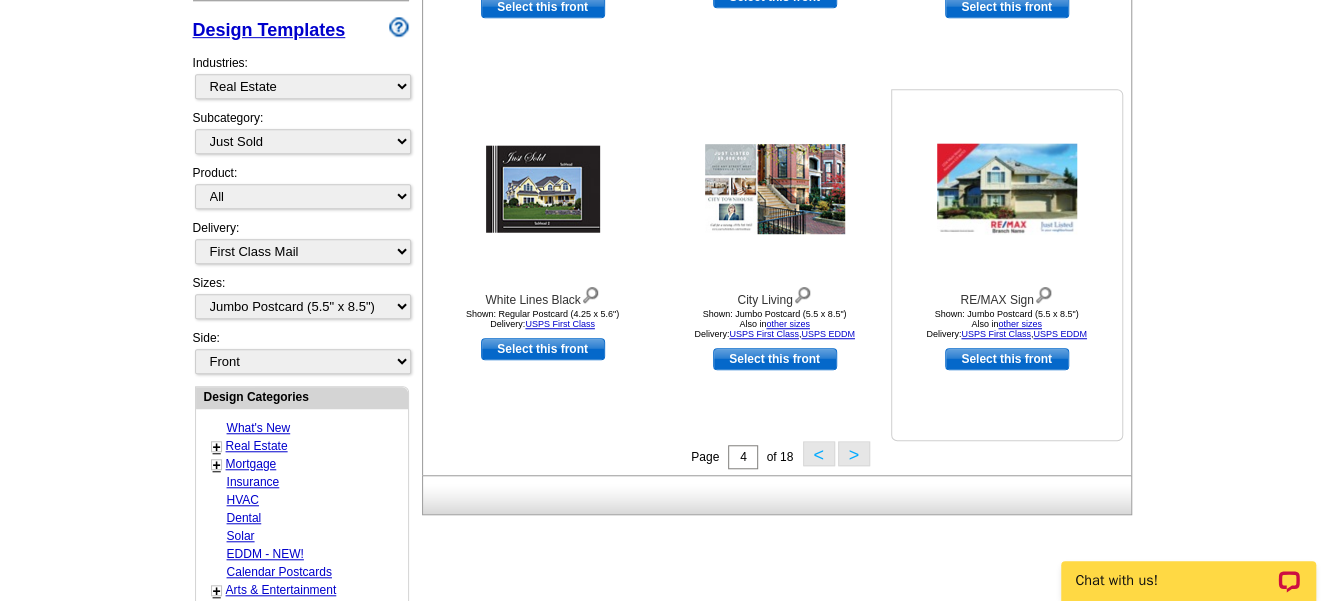 scroll, scrollTop: 695, scrollLeft: 0, axis: vertical 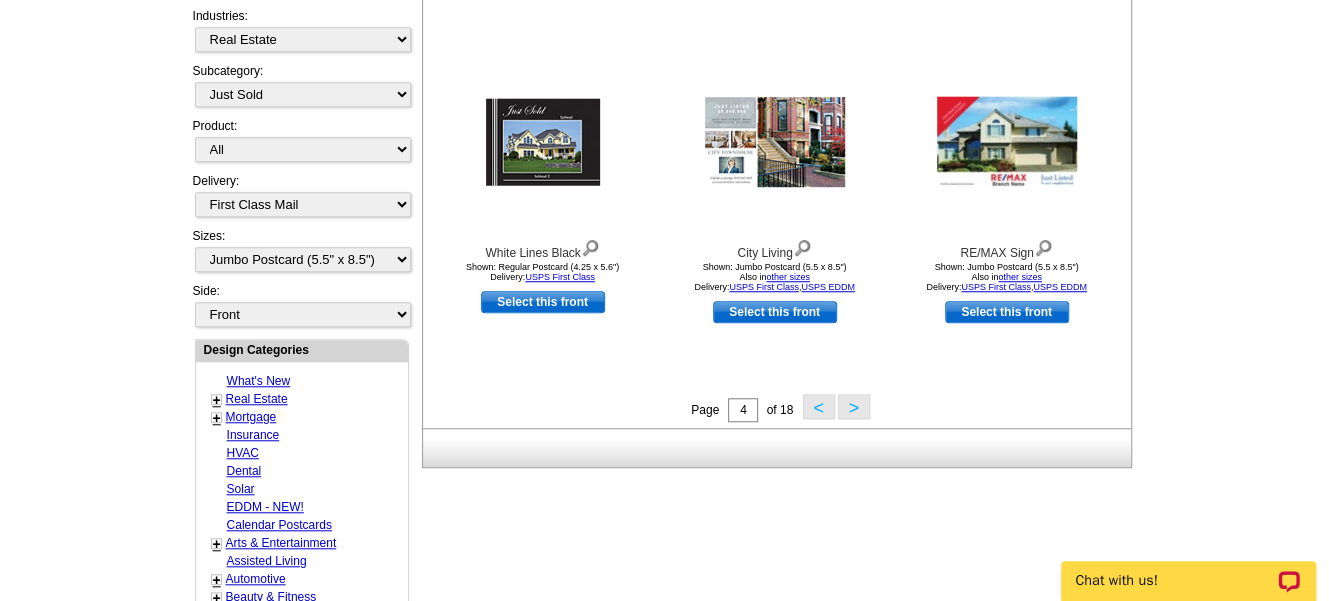 click on ">" at bounding box center (854, 406) 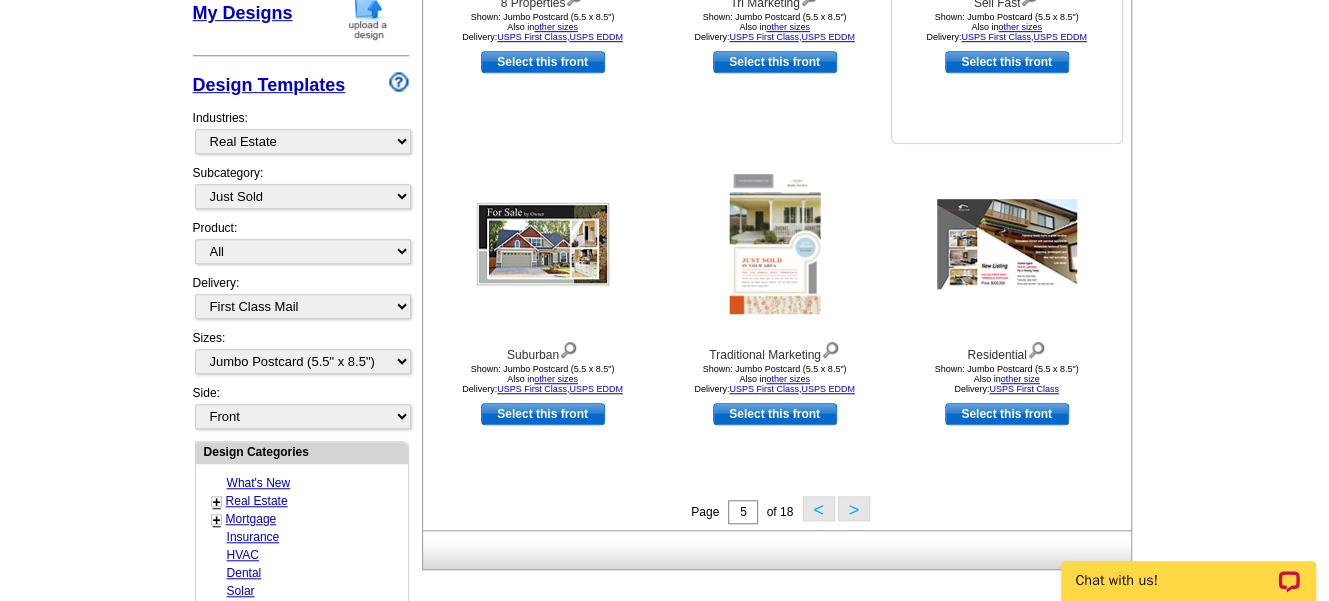 scroll, scrollTop: 595, scrollLeft: 0, axis: vertical 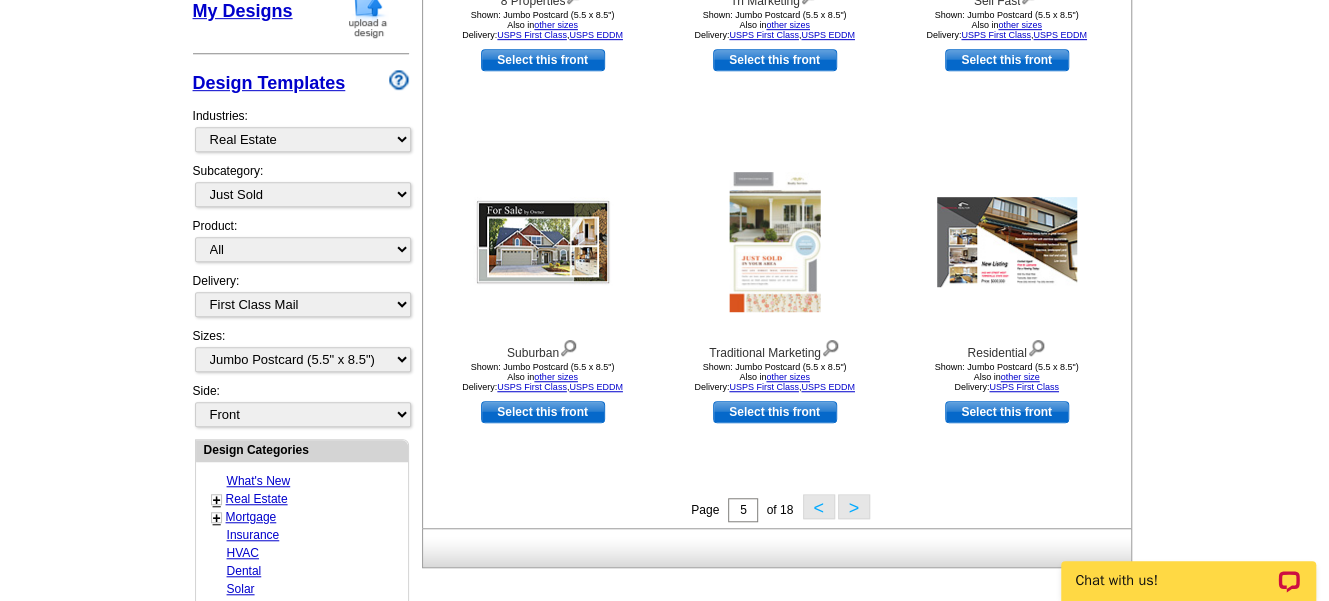click on ">" at bounding box center (854, 506) 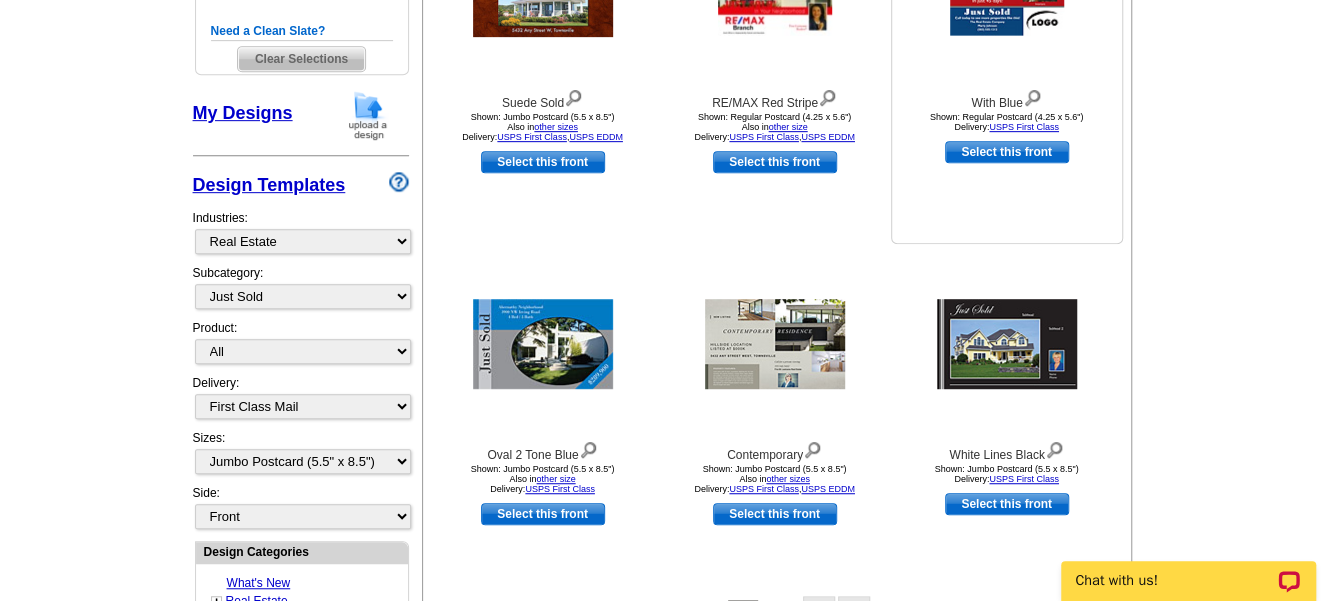 scroll, scrollTop: 595, scrollLeft: 0, axis: vertical 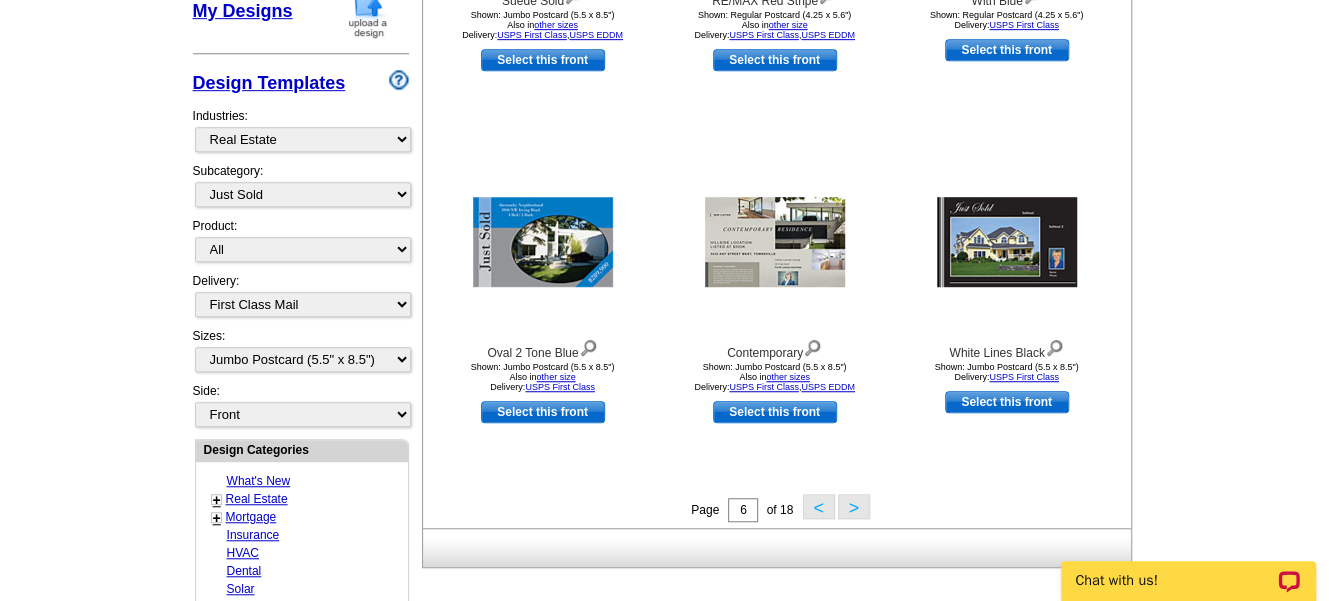 click on ">" at bounding box center (854, 506) 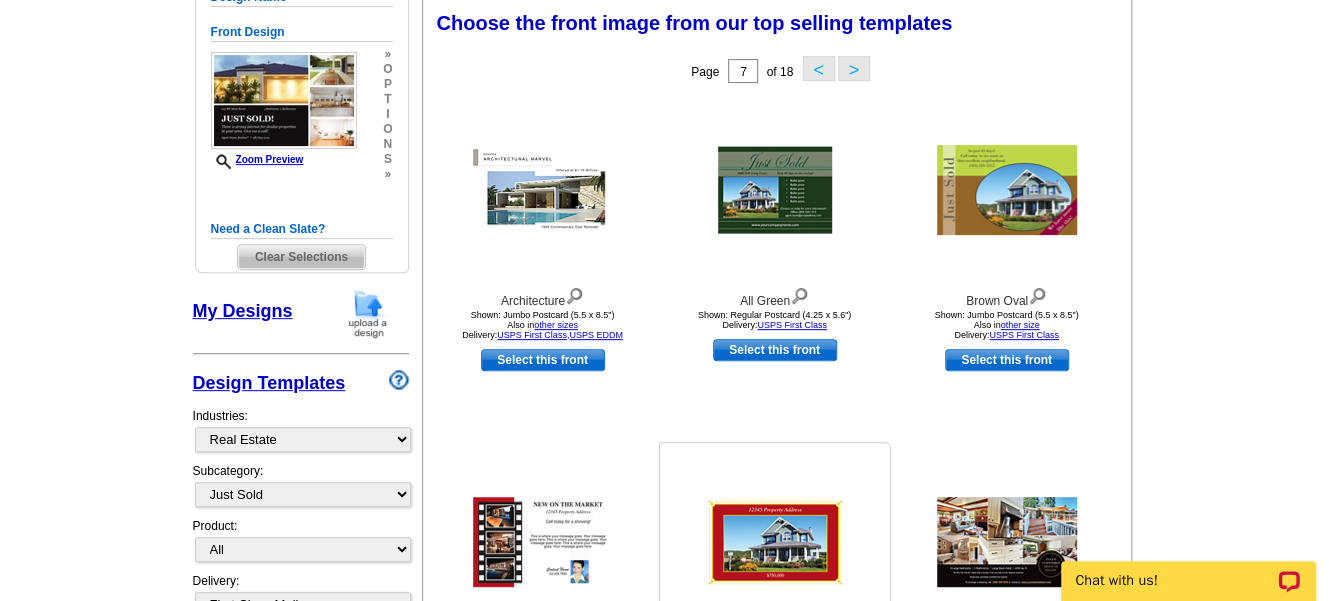 scroll, scrollTop: 495, scrollLeft: 0, axis: vertical 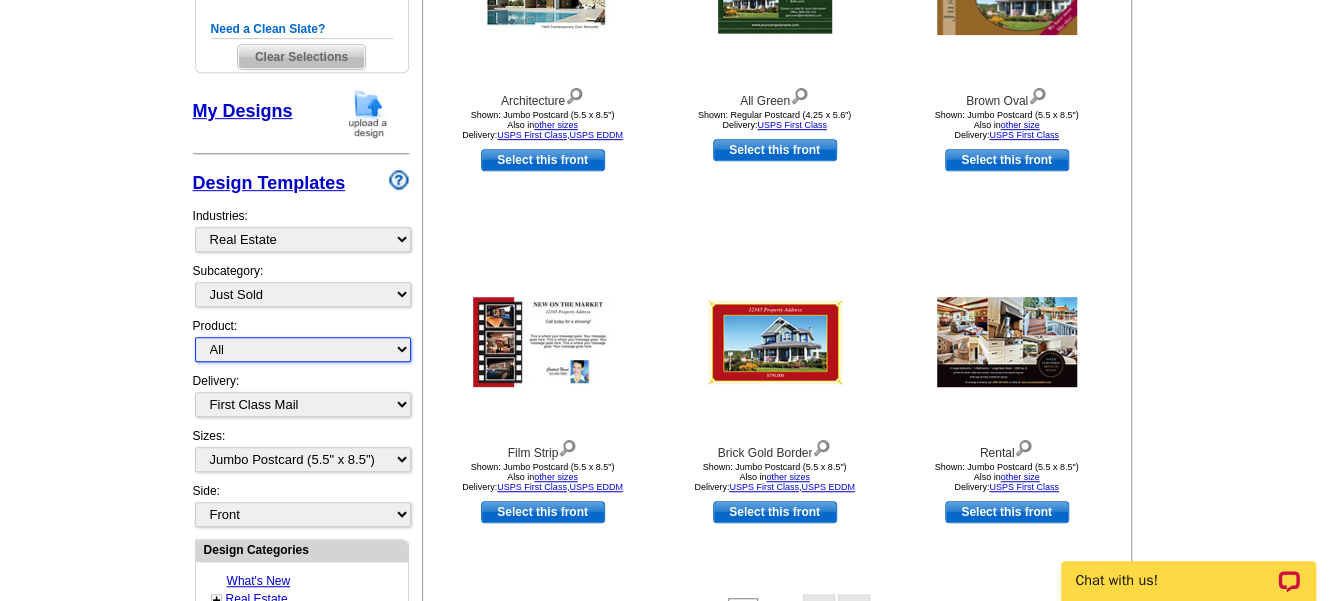 click on "All
Postcards
Letters and flyers
Business Cards
Door Hangers
Greeting Cards" at bounding box center [303, 349] 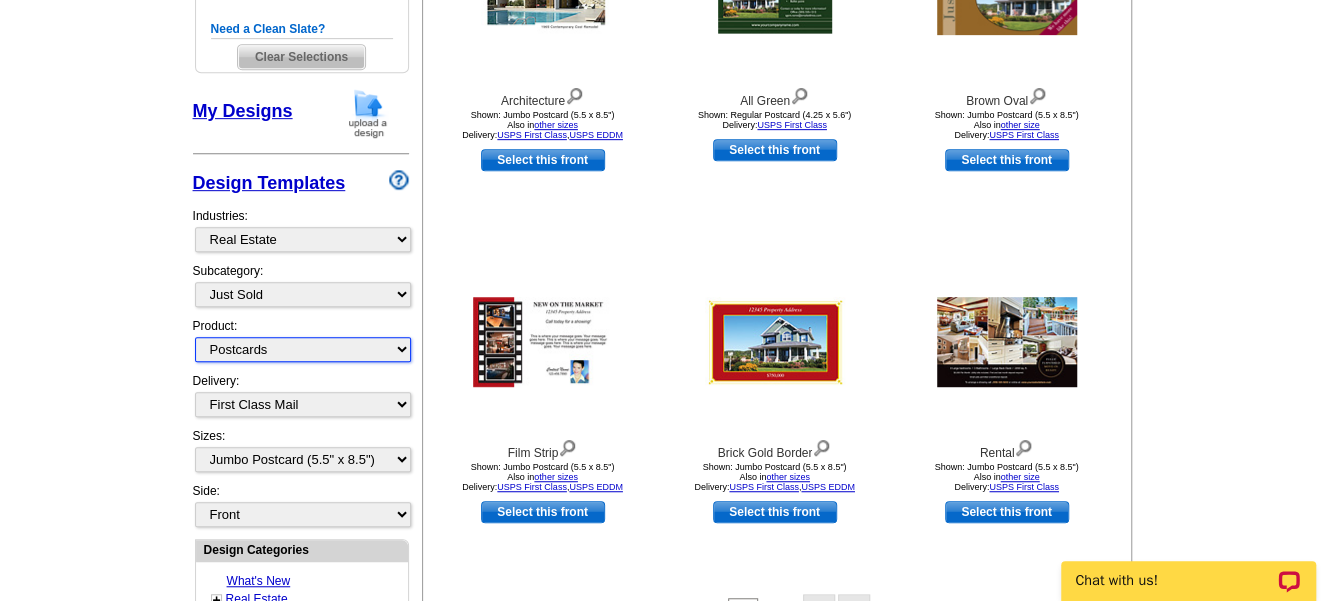 click on "All
Postcards
Letters and flyers
Business Cards
Door Hangers
Greeting Cards" at bounding box center (303, 349) 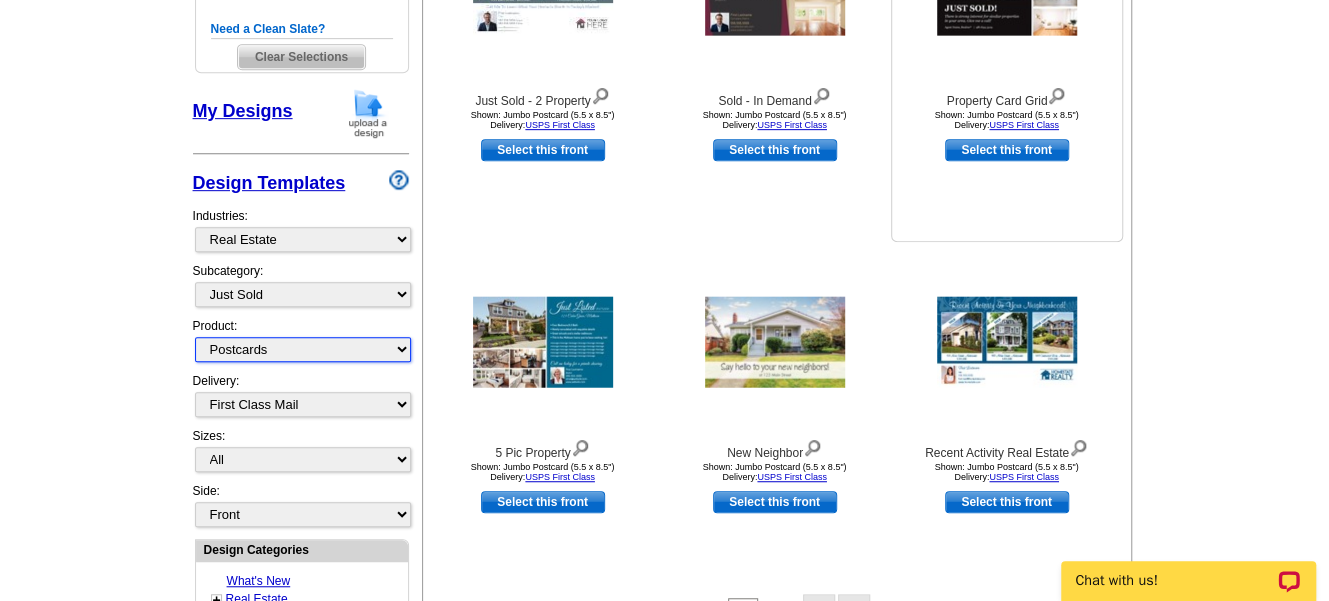 scroll, scrollTop: 295, scrollLeft: 0, axis: vertical 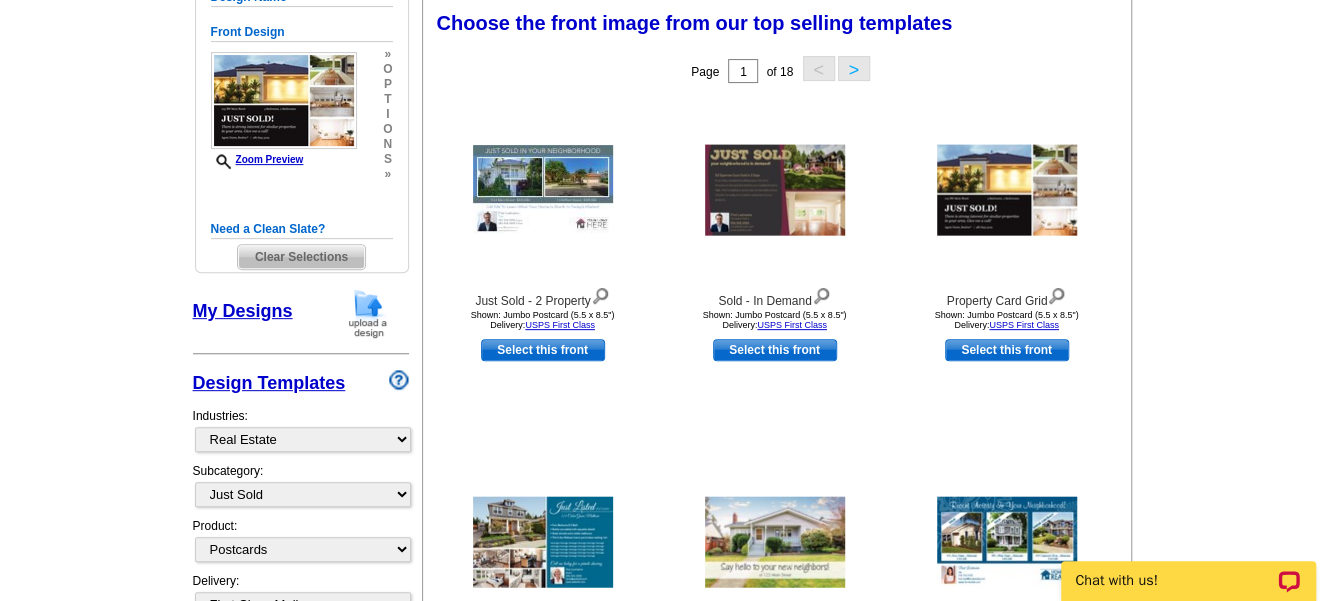 click on ">" at bounding box center [854, 68] 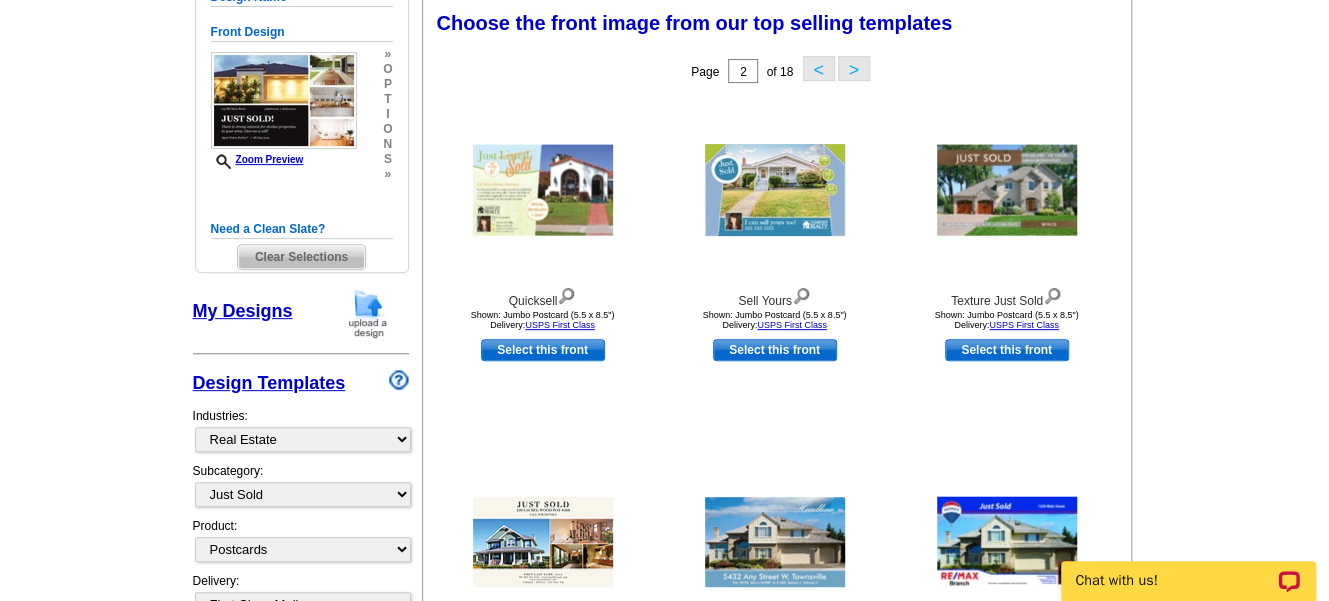 click on ">" at bounding box center [854, 68] 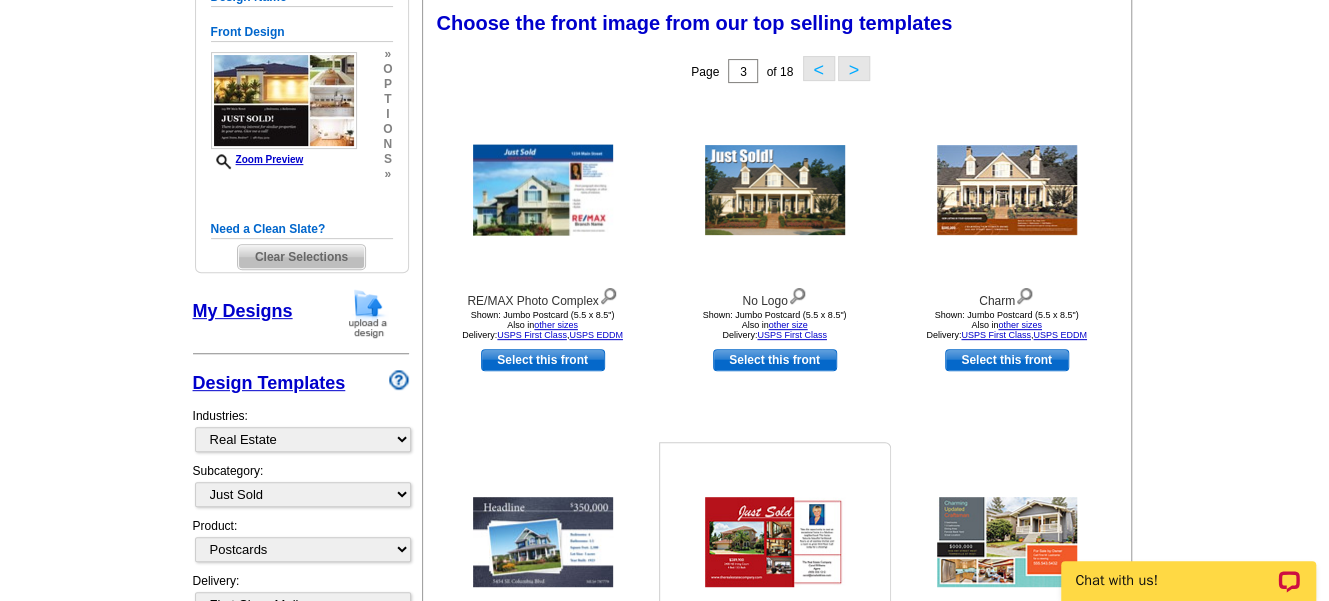 click at bounding box center (775, 542) 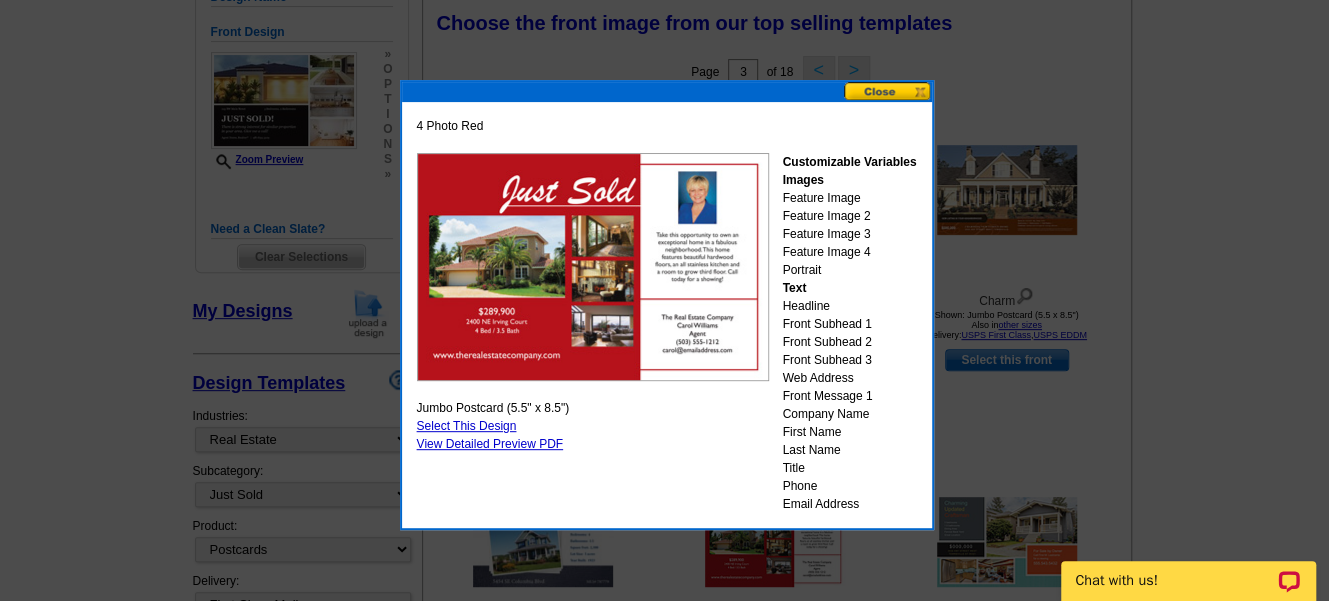 click on "Select This Design" at bounding box center [467, 426] 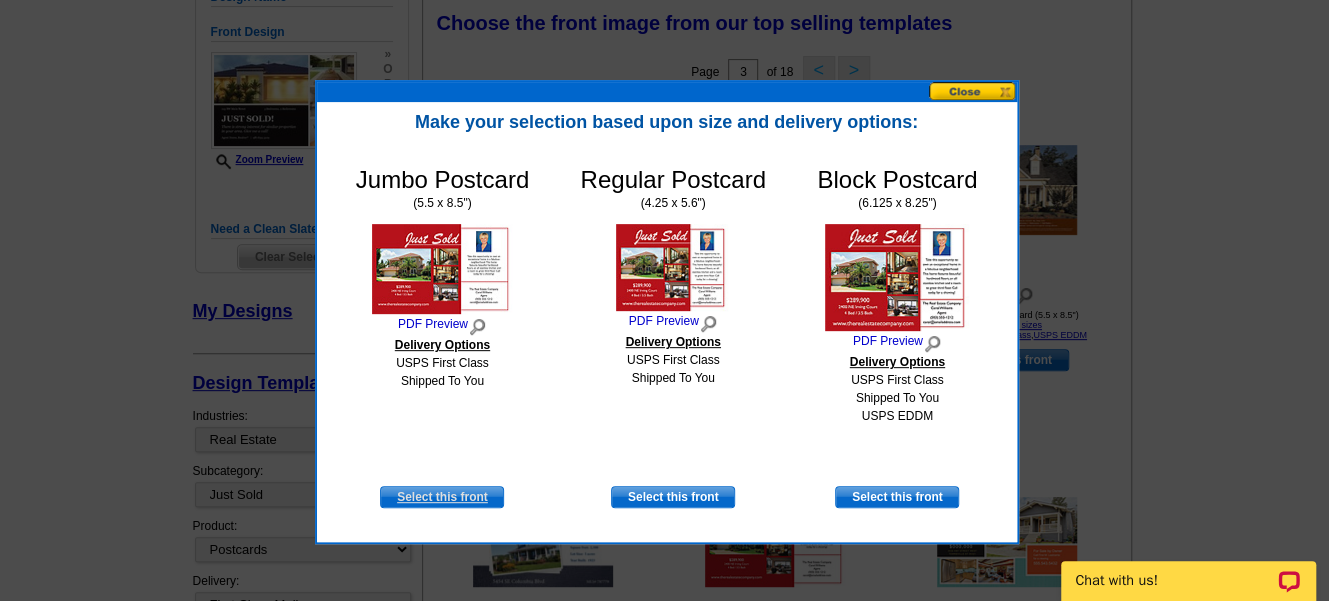 click on "Select this front" at bounding box center [442, 497] 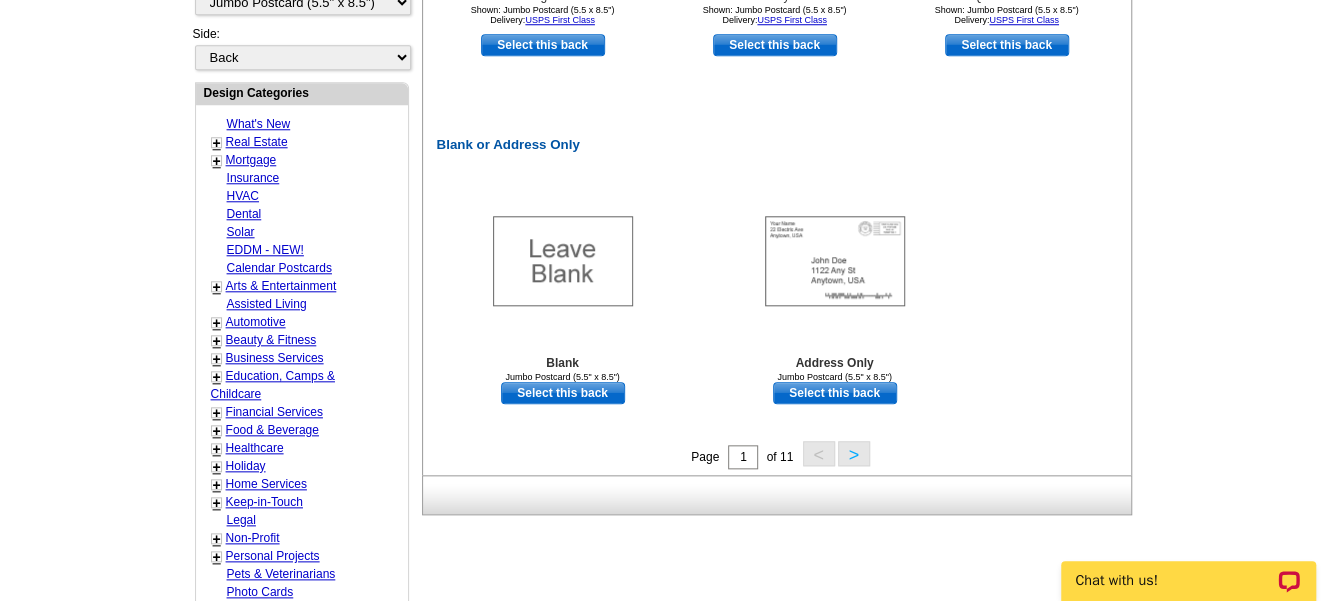 scroll, scrollTop: 1000, scrollLeft: 0, axis: vertical 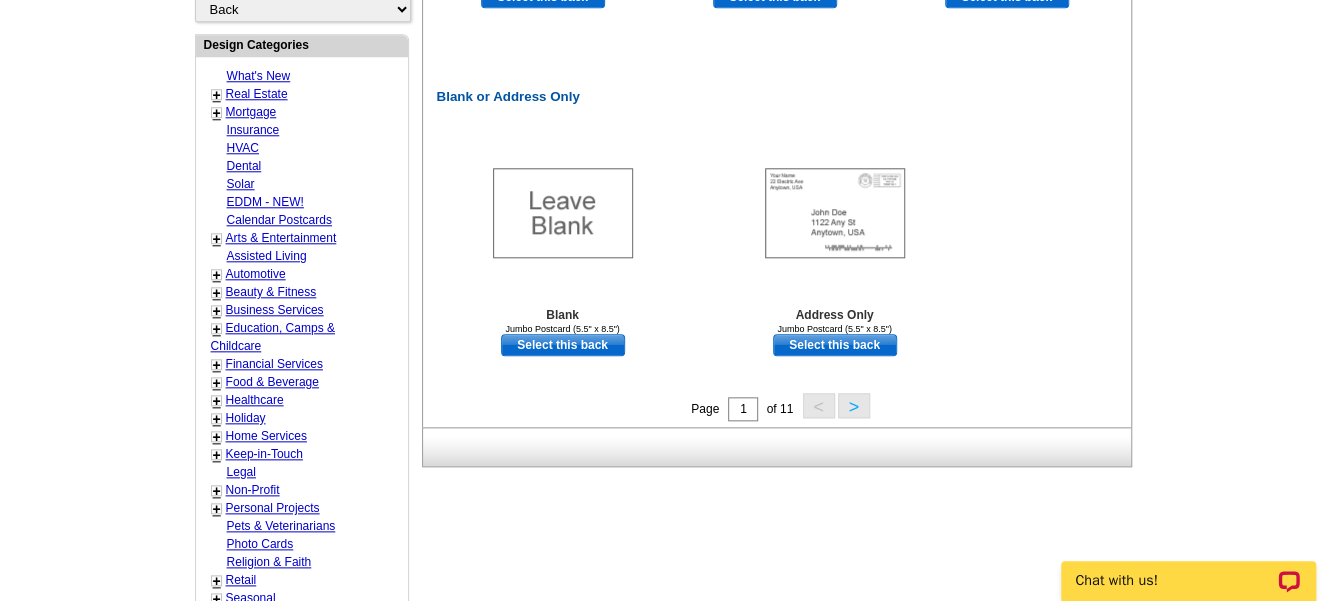click on ">" at bounding box center [854, 405] 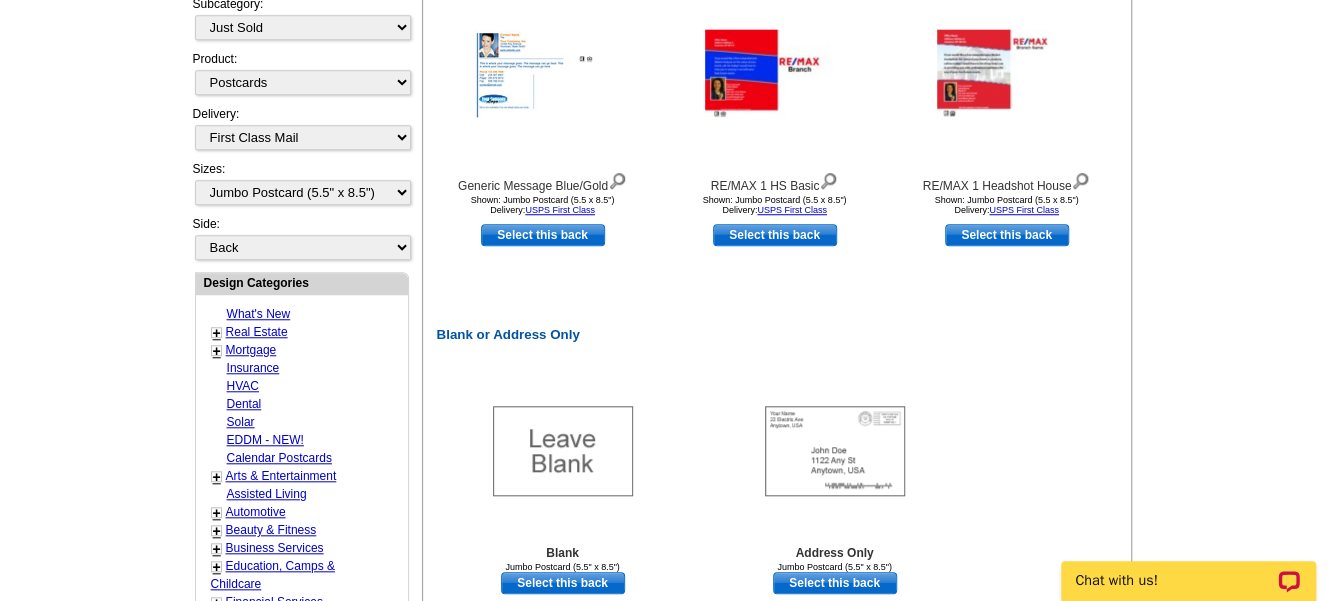 scroll, scrollTop: 995, scrollLeft: 0, axis: vertical 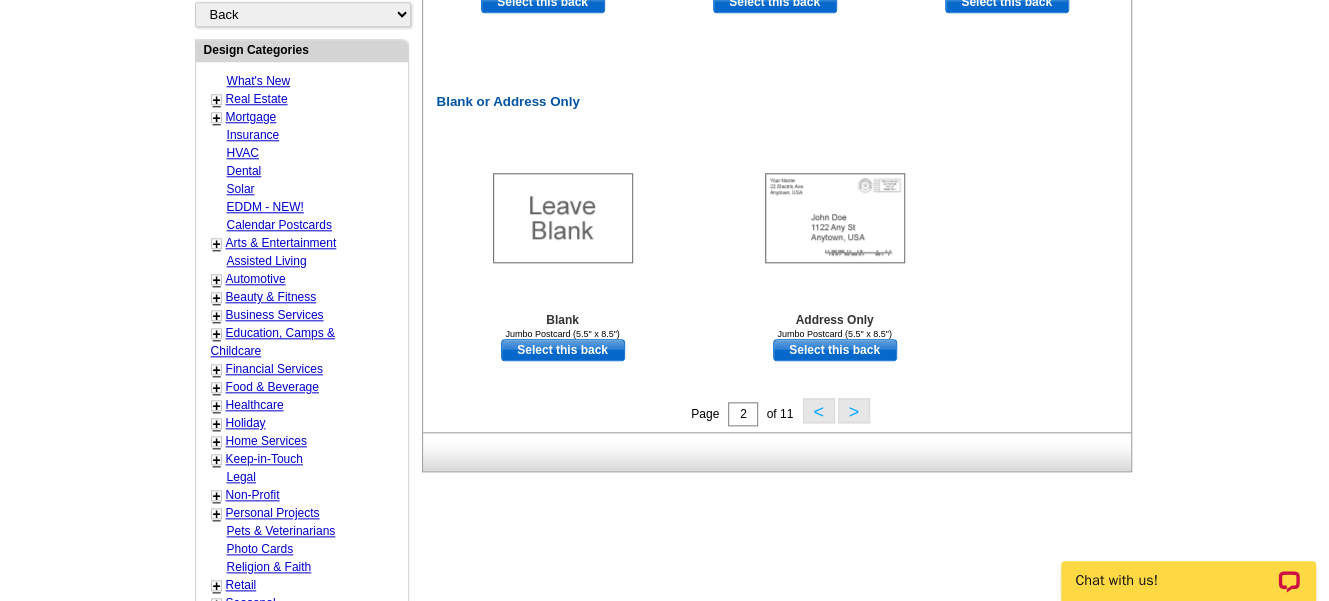 click on ">" at bounding box center [854, 410] 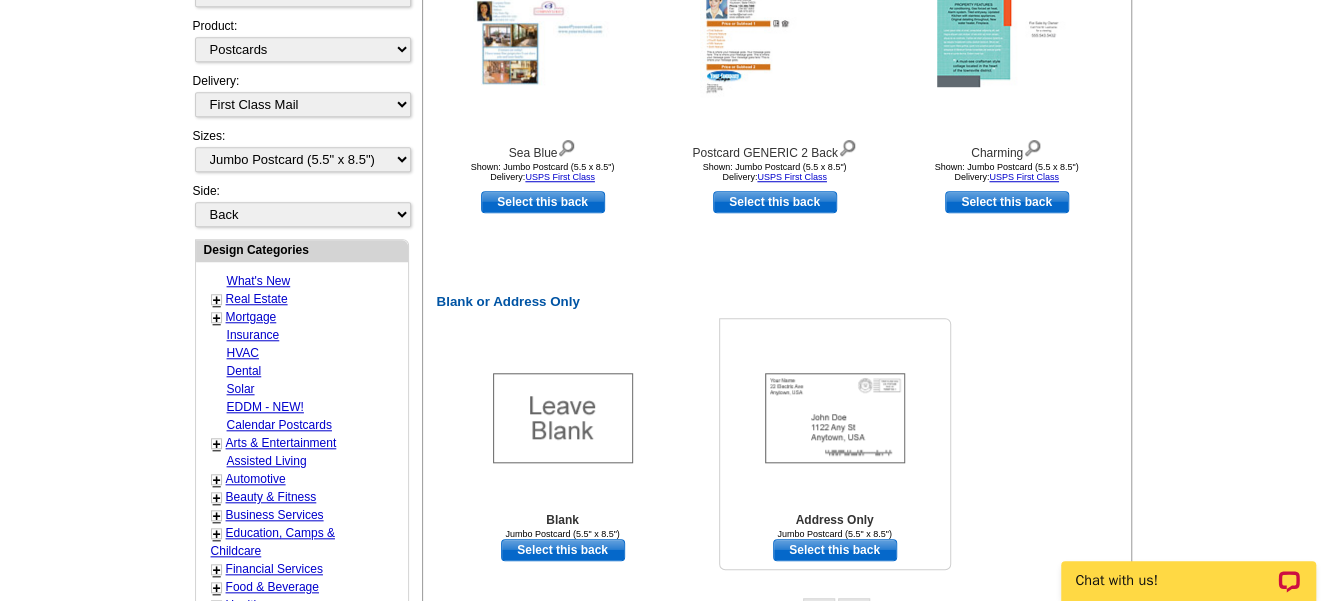 scroll, scrollTop: 995, scrollLeft: 0, axis: vertical 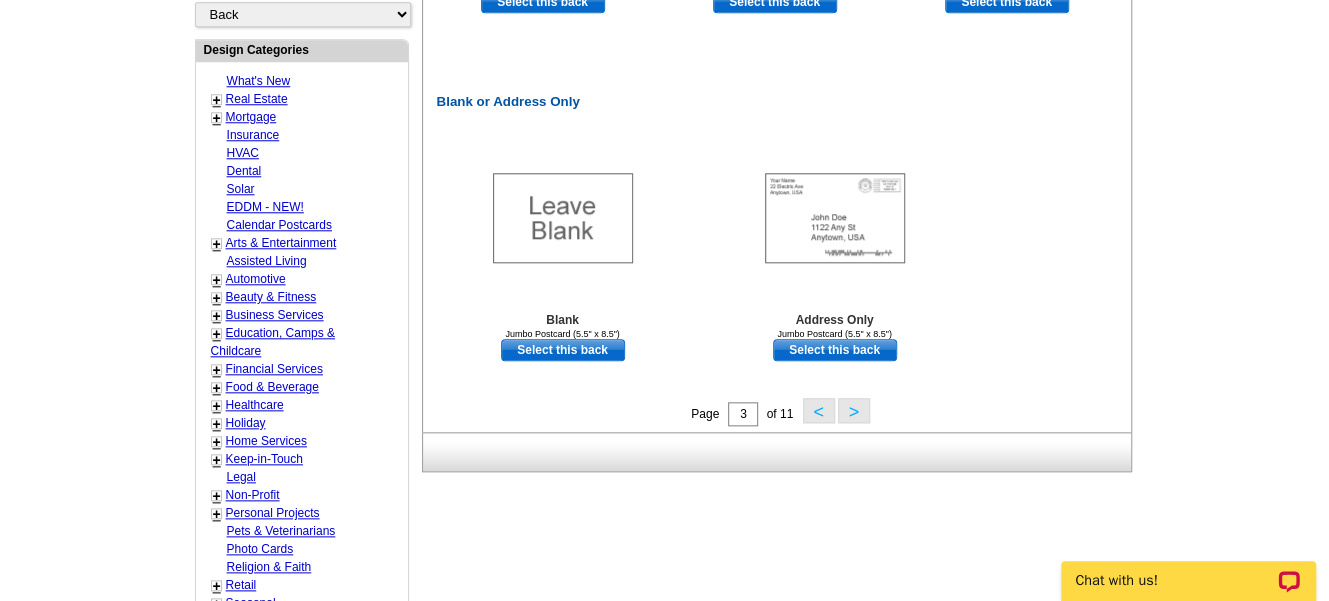click on ">" at bounding box center [854, 410] 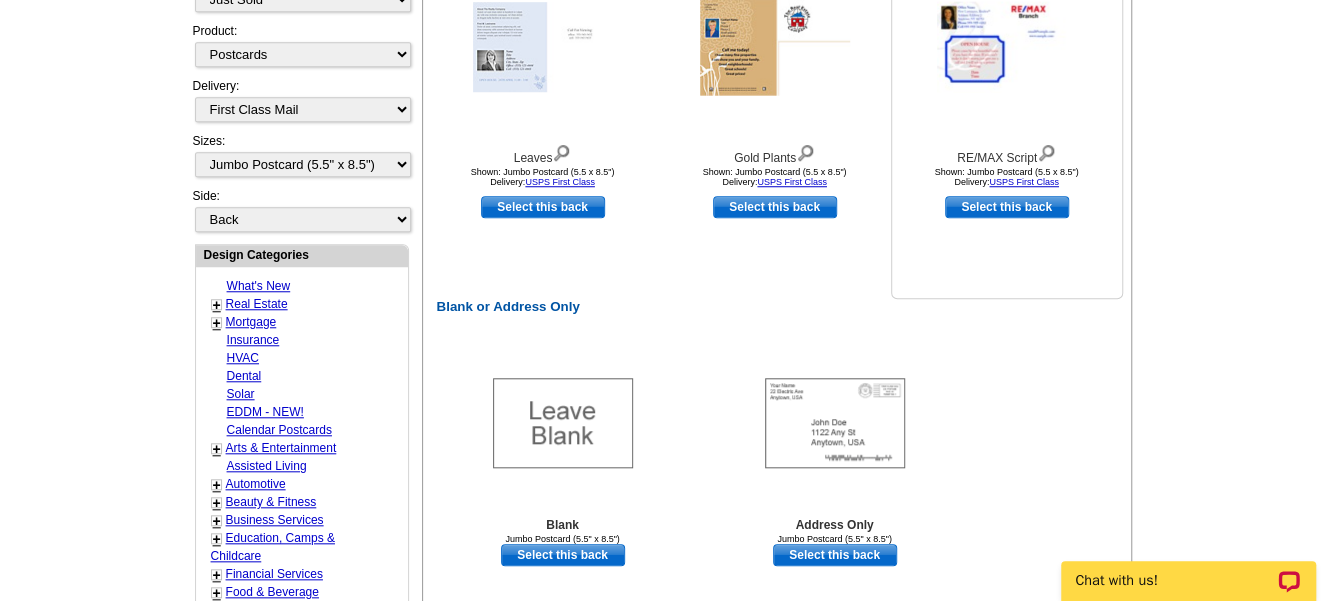 scroll, scrollTop: 795, scrollLeft: 0, axis: vertical 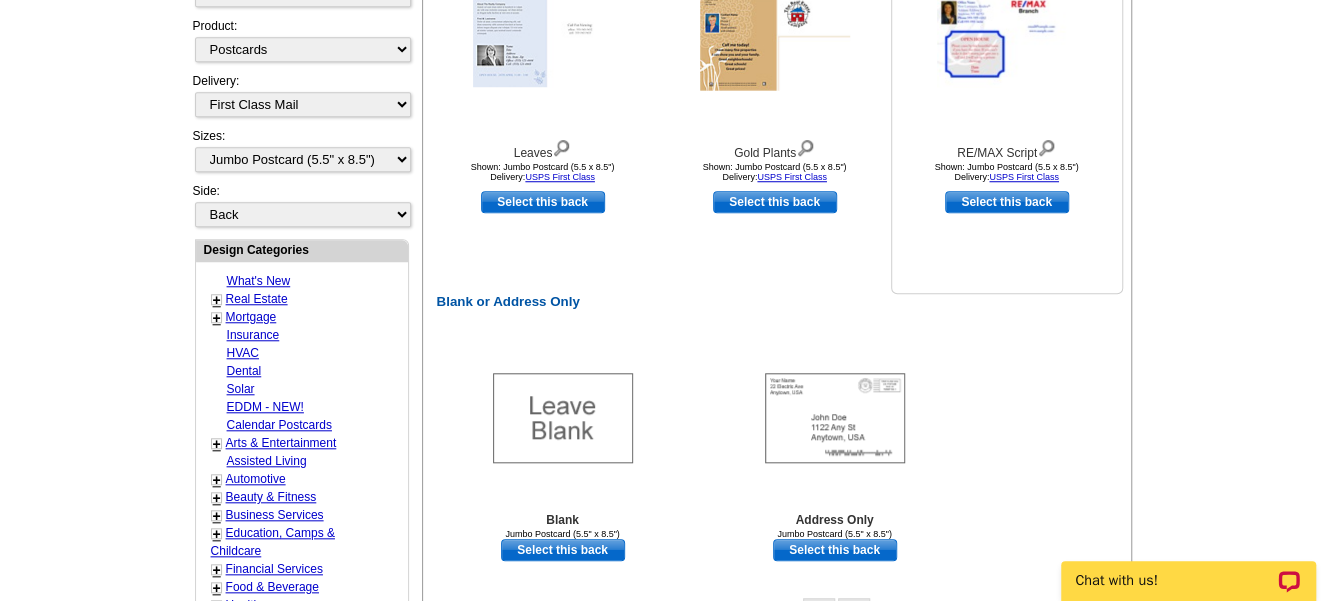 click on "Select this back" at bounding box center [1007, 202] 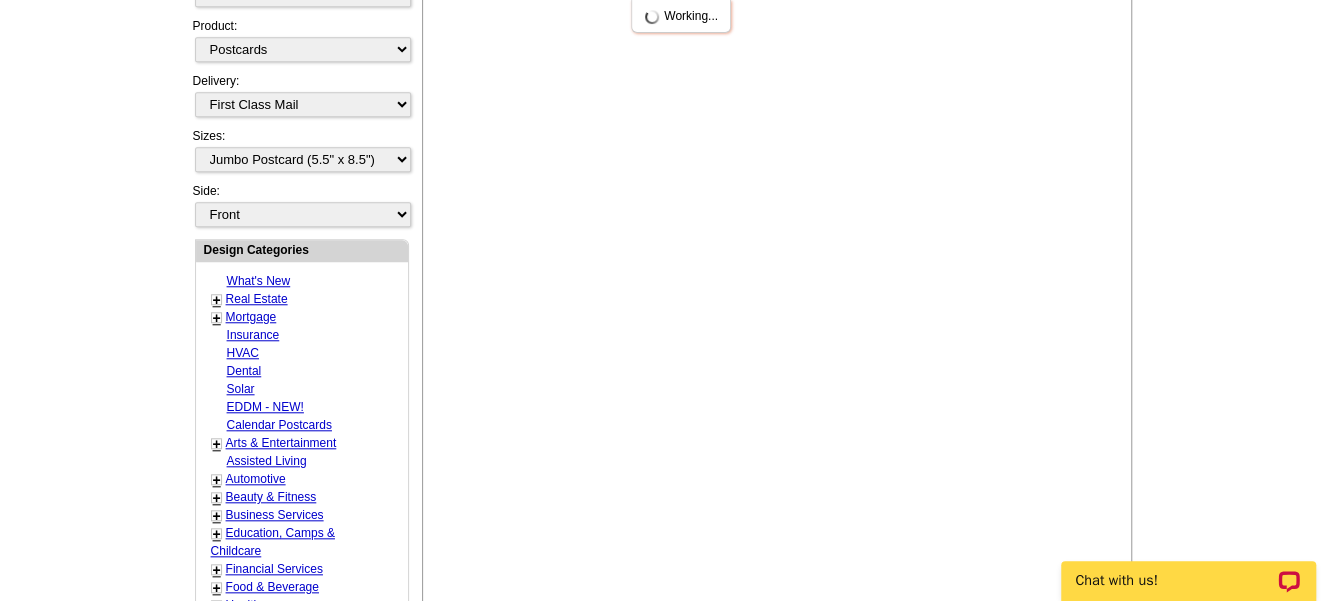 scroll, scrollTop: 1003, scrollLeft: 0, axis: vertical 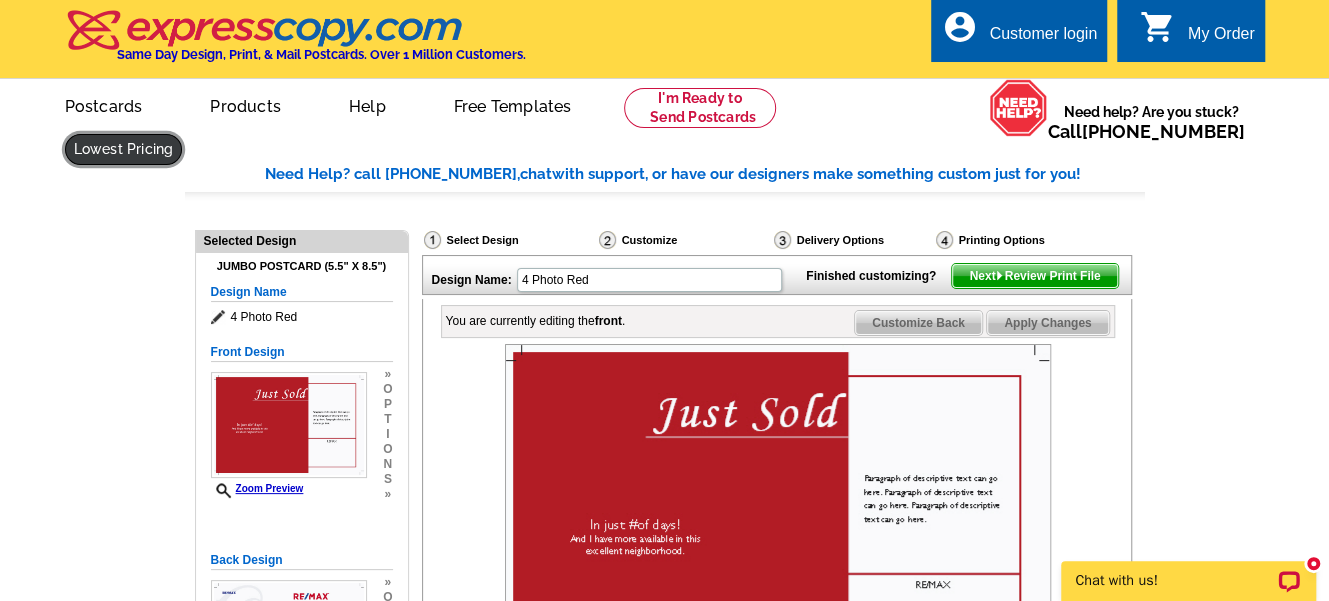 click at bounding box center (124, 149) 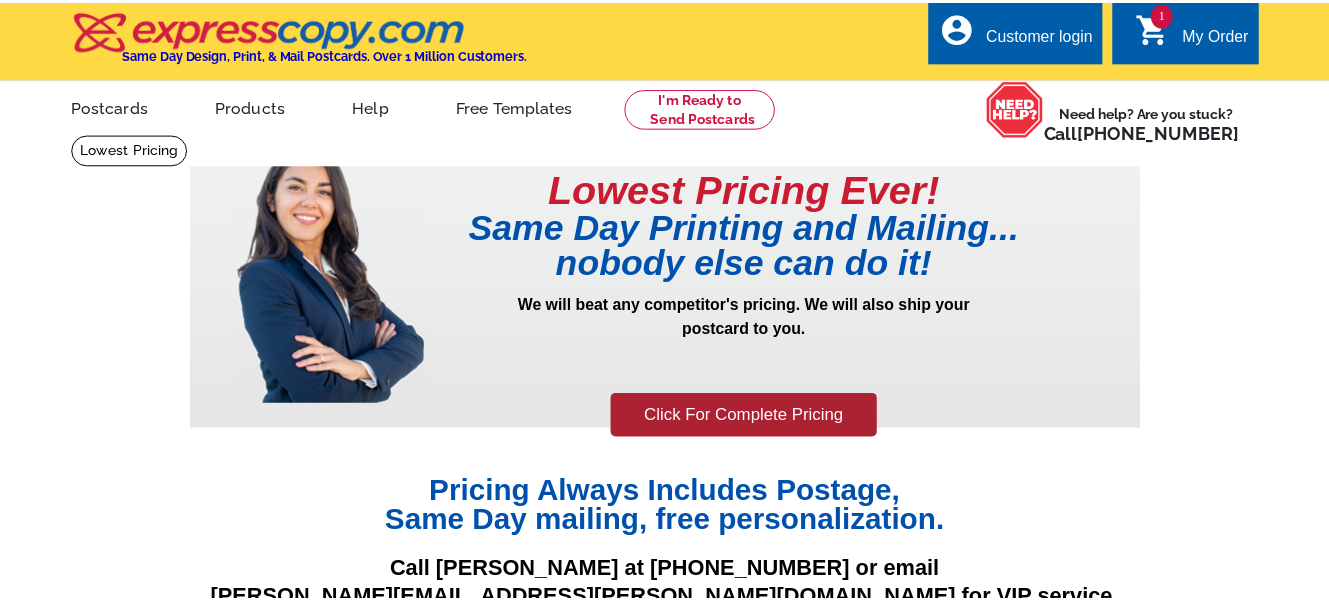 scroll, scrollTop: 0, scrollLeft: 0, axis: both 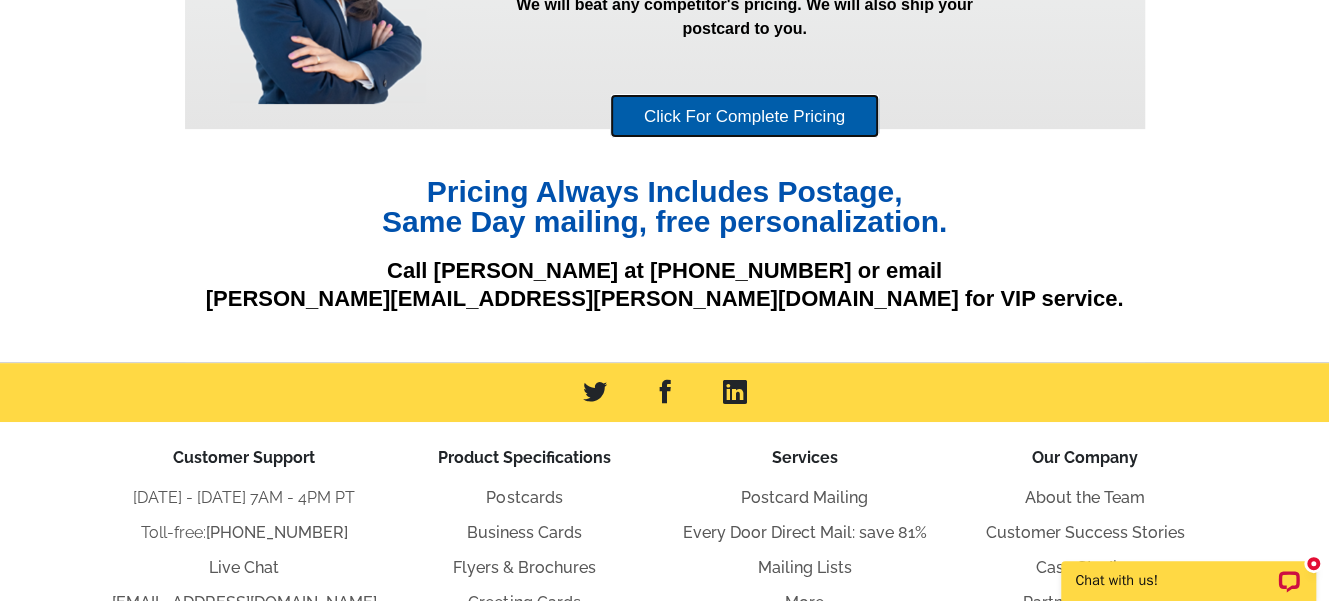 click on "Click For Complete Pricing" at bounding box center [744, 116] 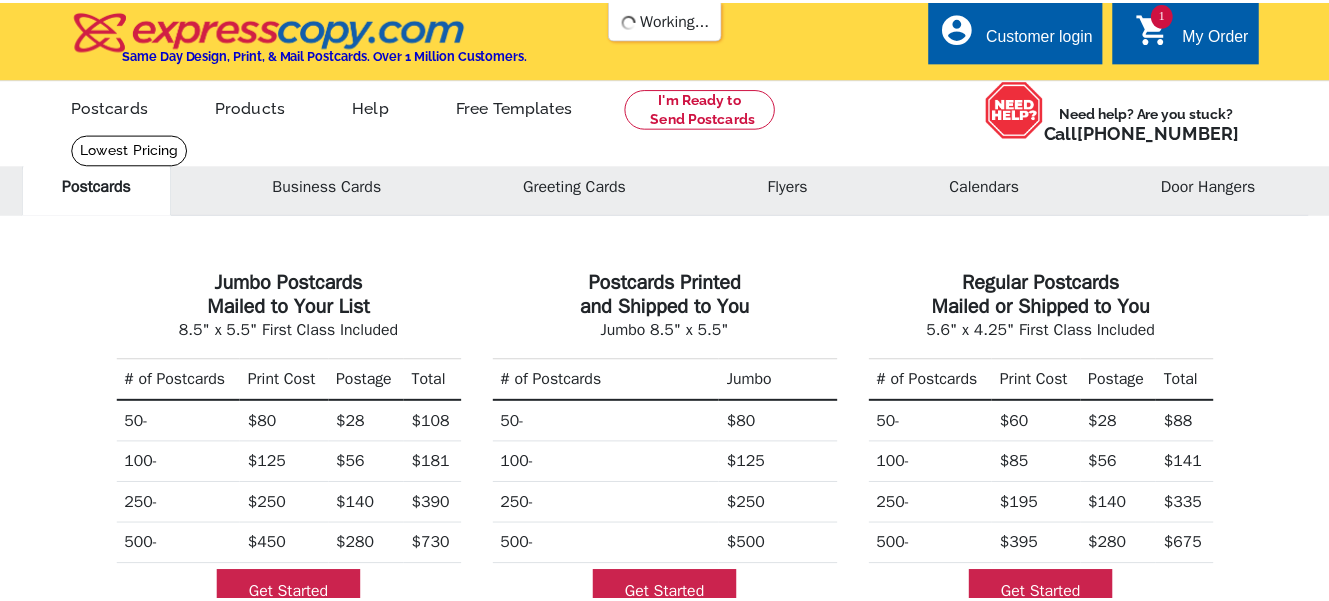 scroll, scrollTop: 0, scrollLeft: 0, axis: both 